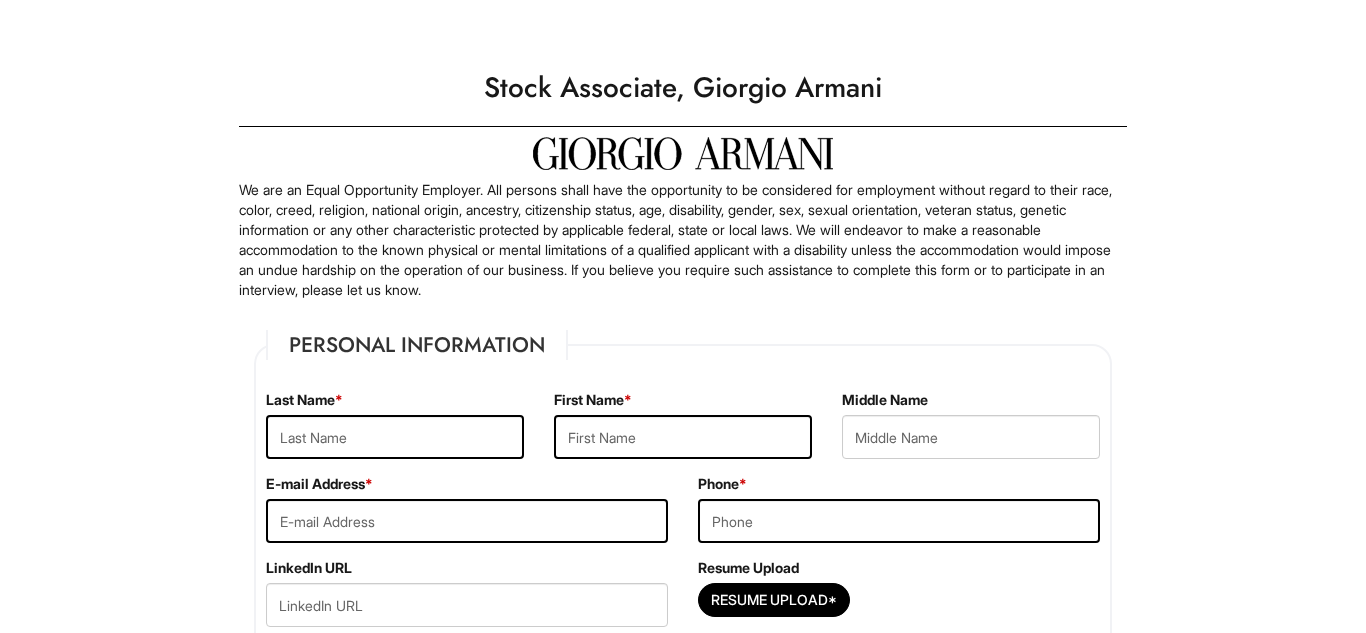 scroll, scrollTop: 0, scrollLeft: 0, axis: both 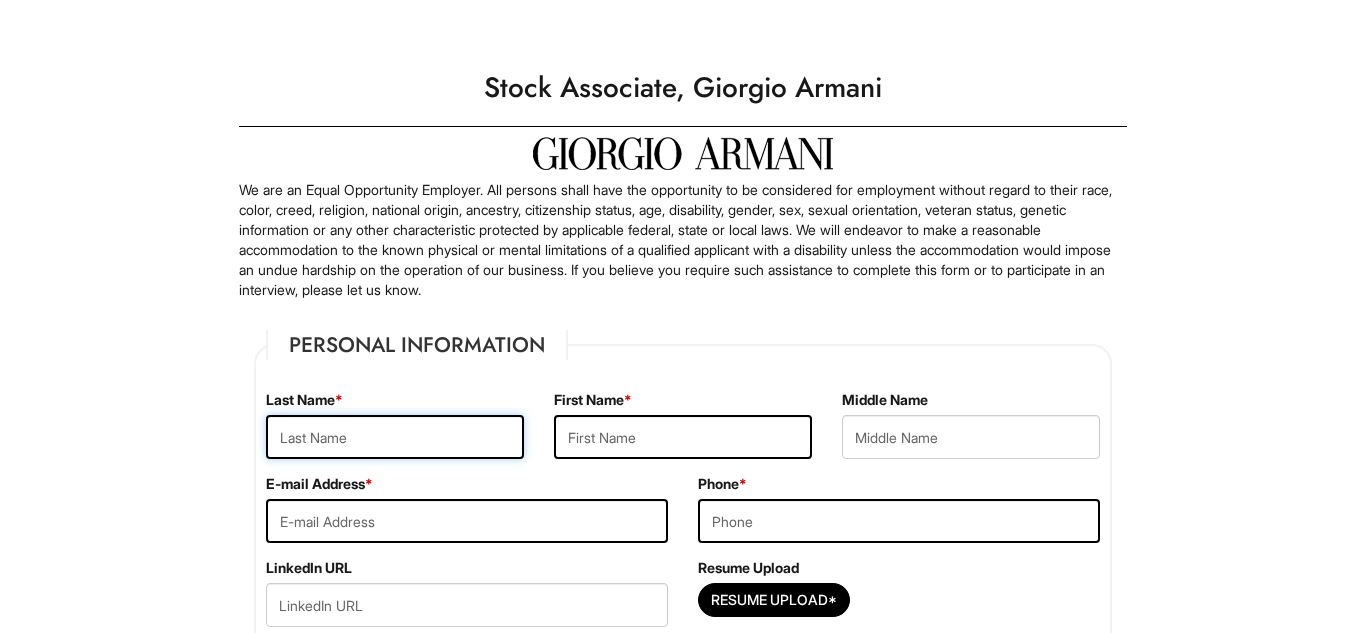 click at bounding box center (395, 437) 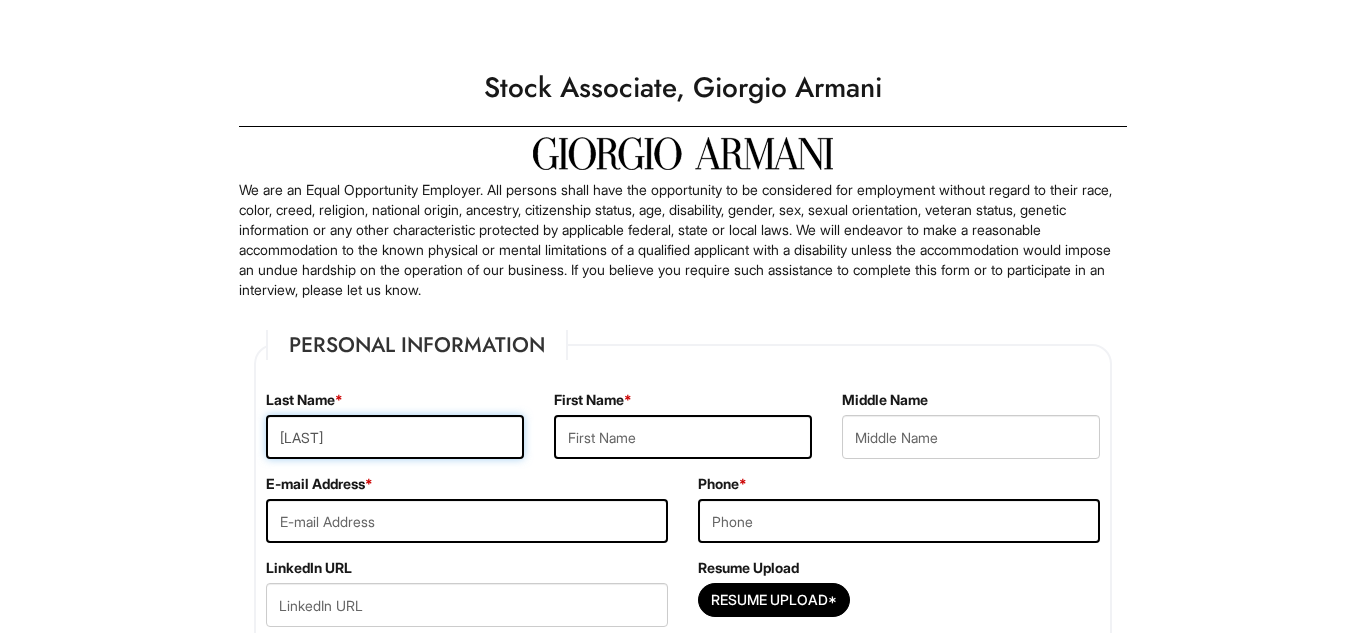 type on "[LAST]" 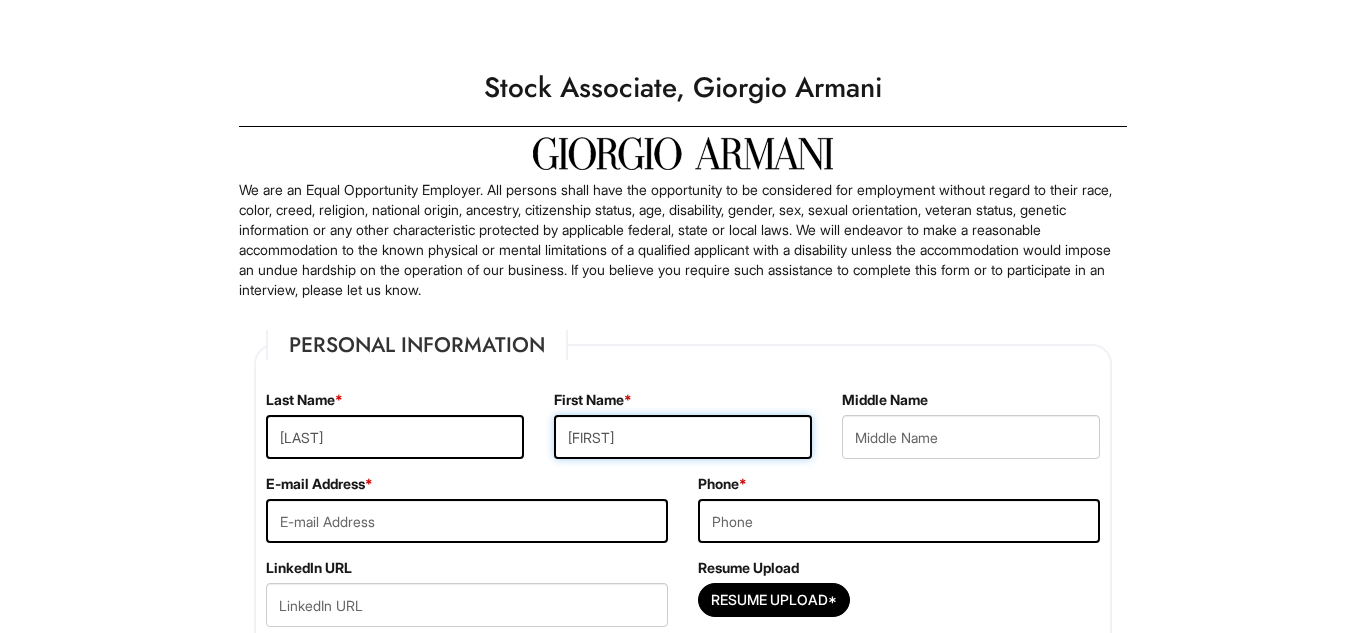 type on "[FIRST]" 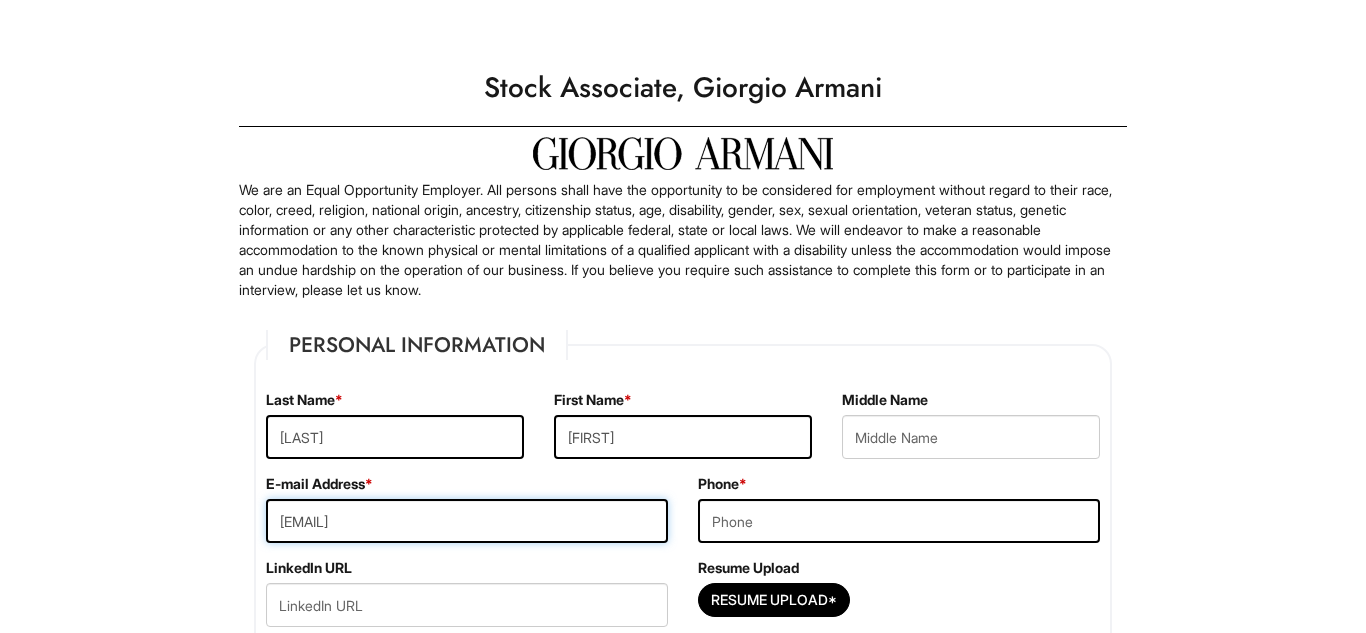 type on "[EMAIL]" 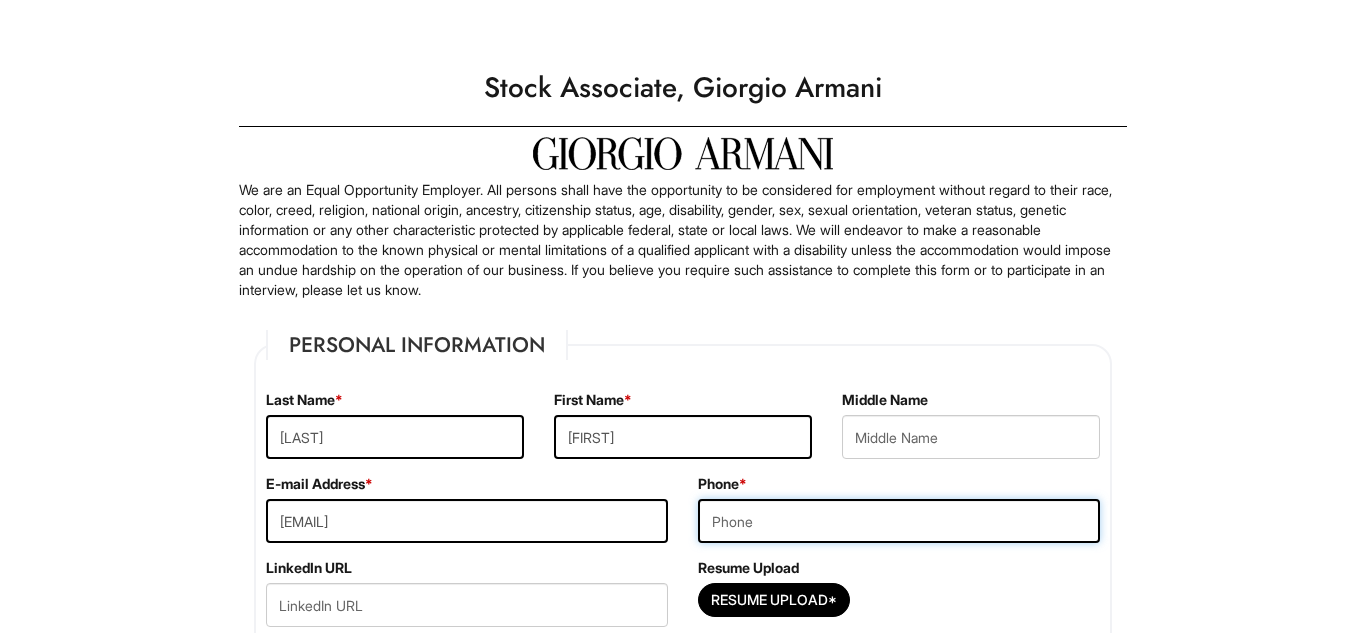 click at bounding box center [899, 521] 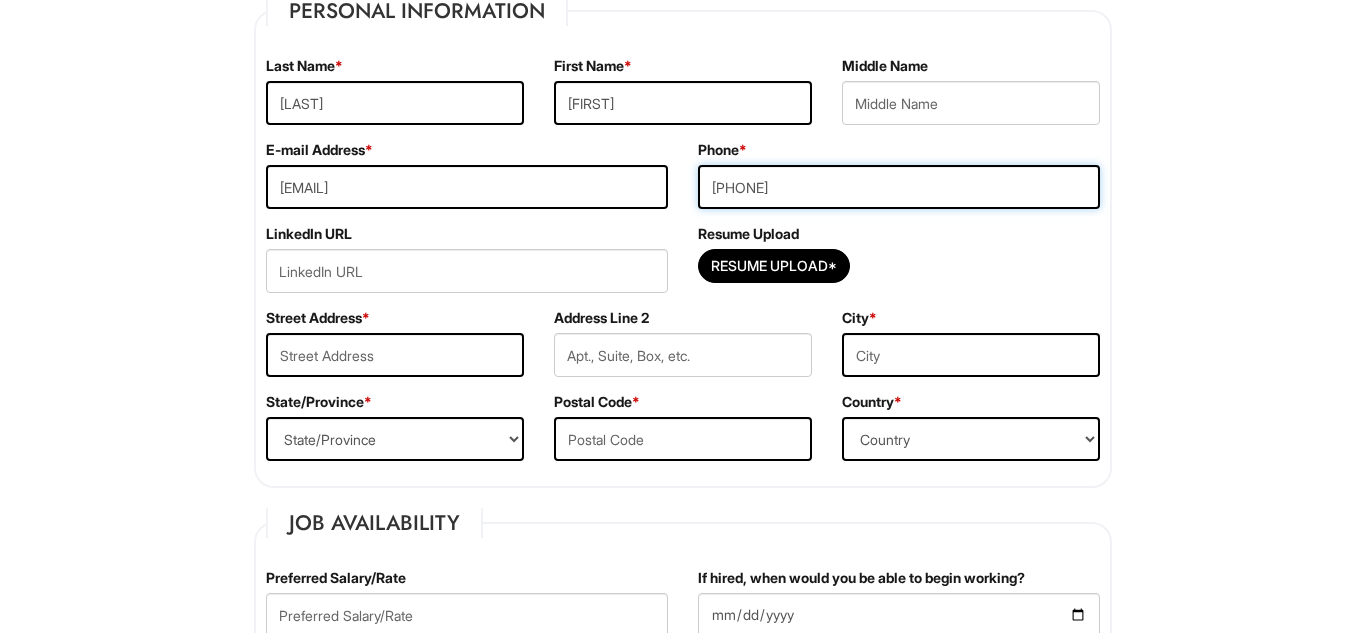 scroll, scrollTop: 339, scrollLeft: 0, axis: vertical 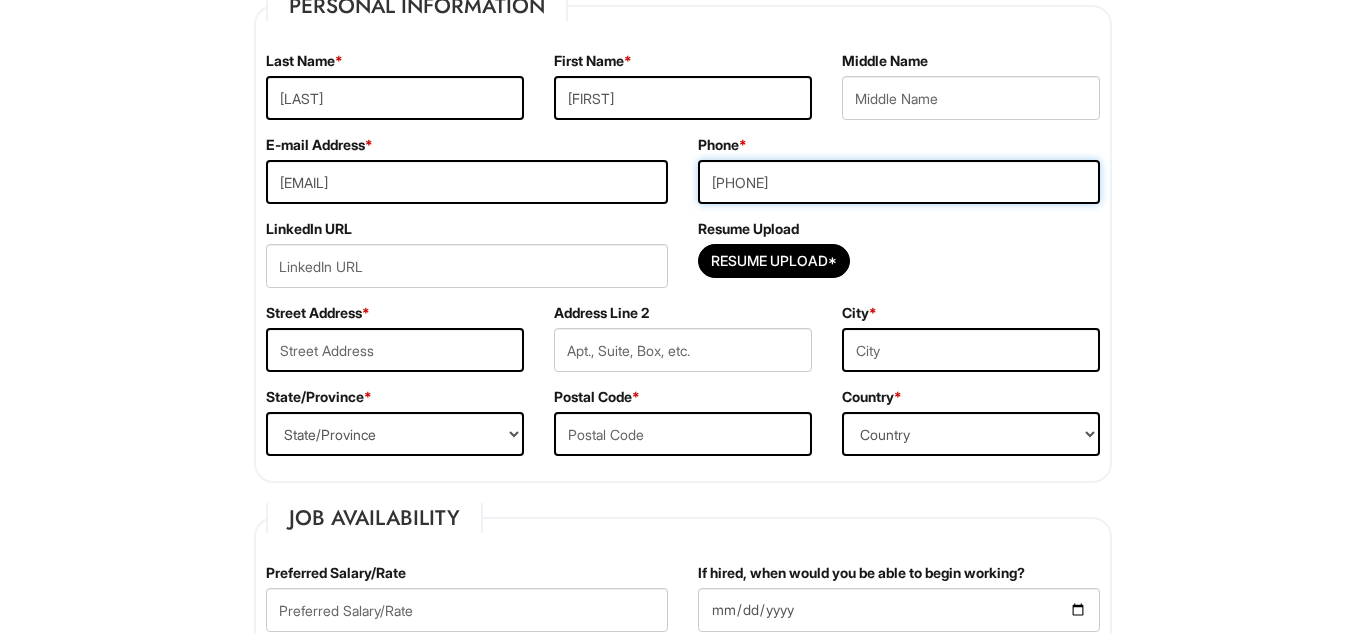 type on "[PHONE]" 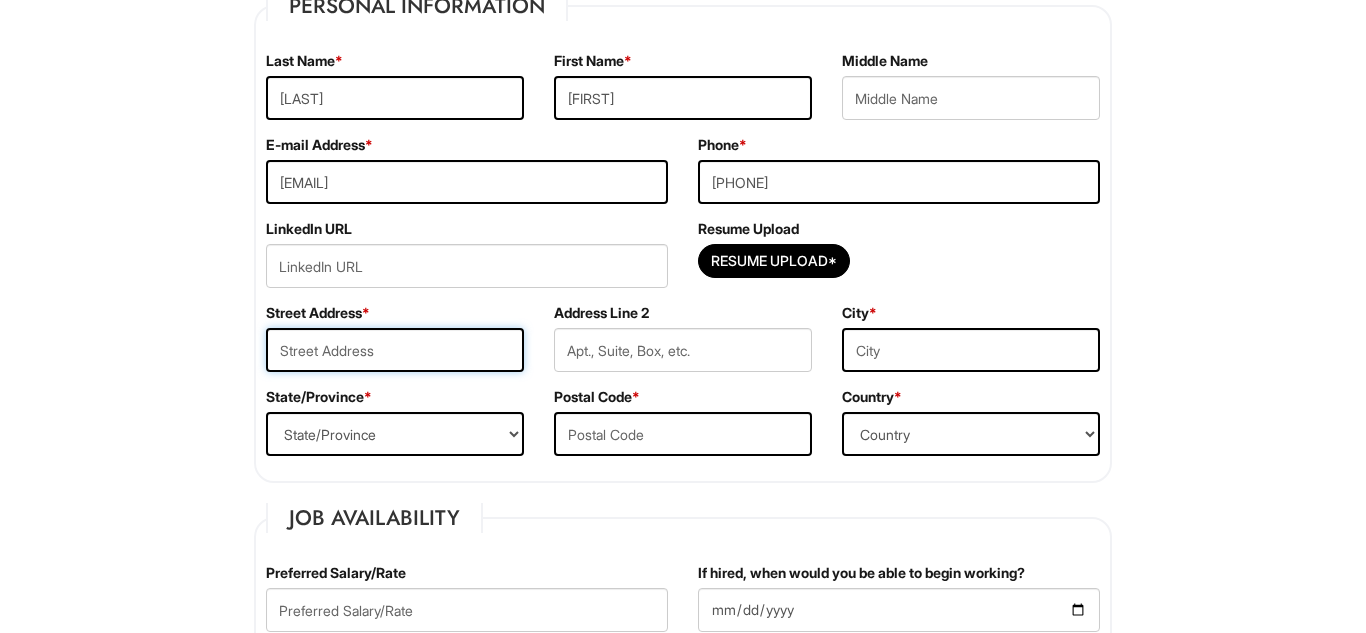 click at bounding box center [395, 350] 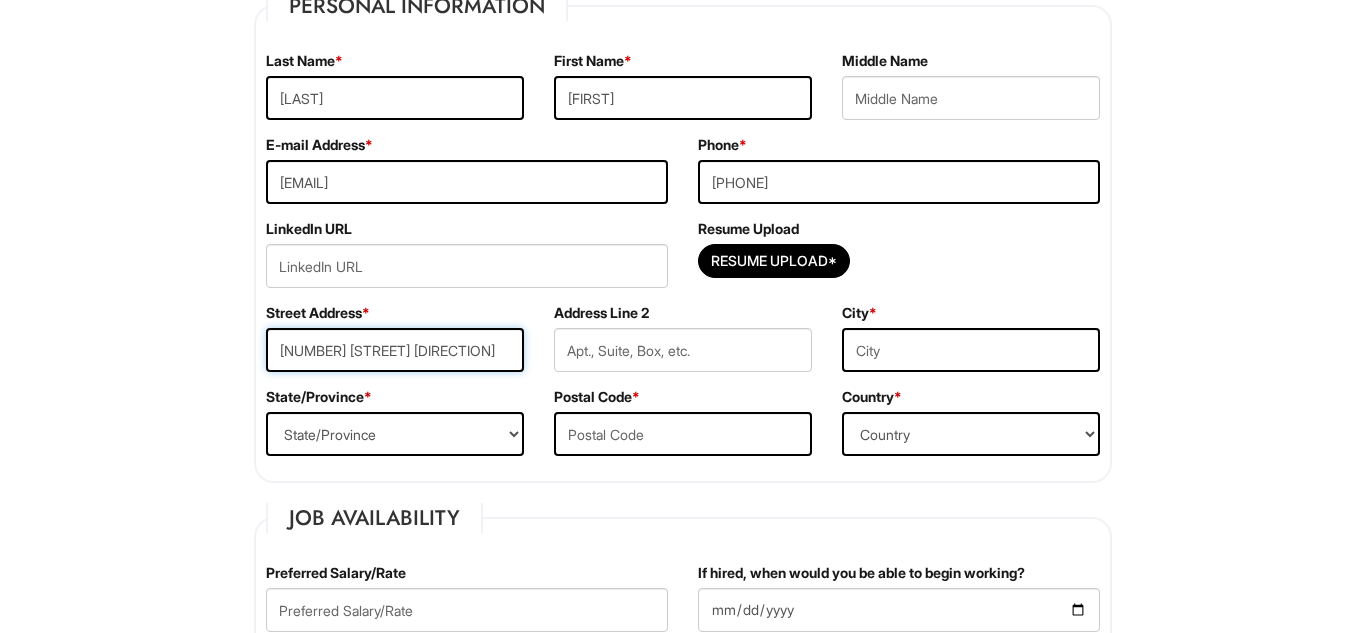 type on "[NUMBER] [STREET] [DIRECTION]" 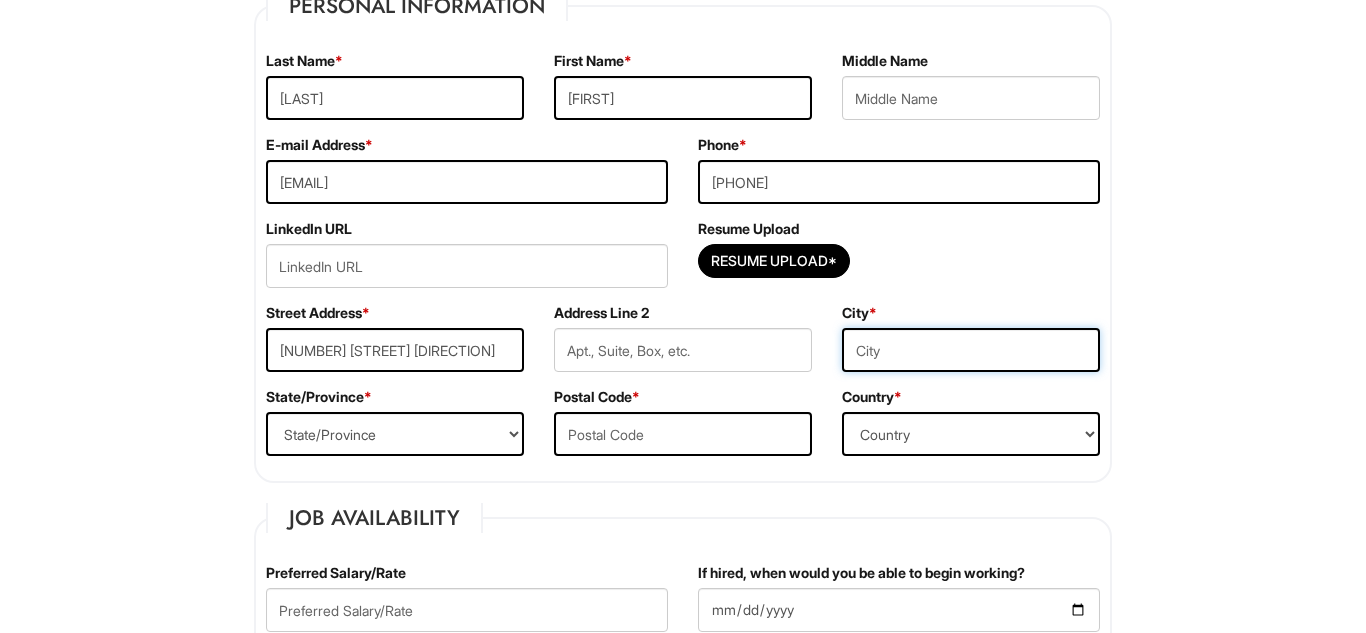 click at bounding box center (971, 350) 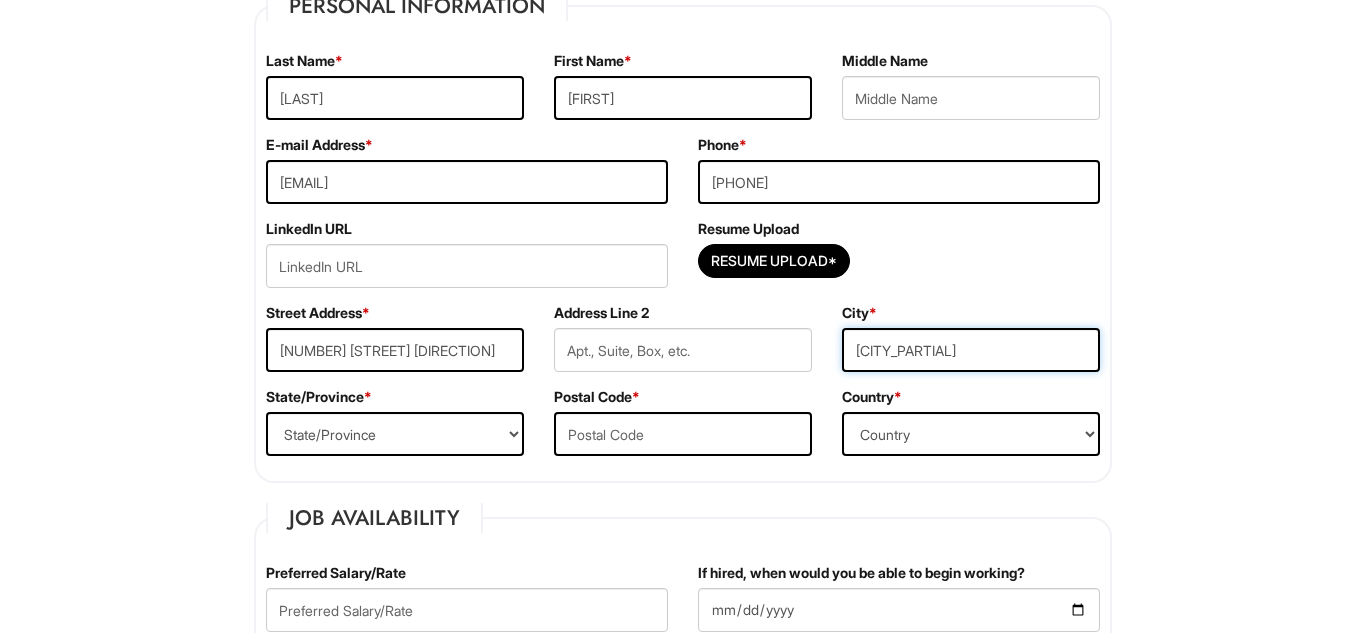 type on "[CITY]" 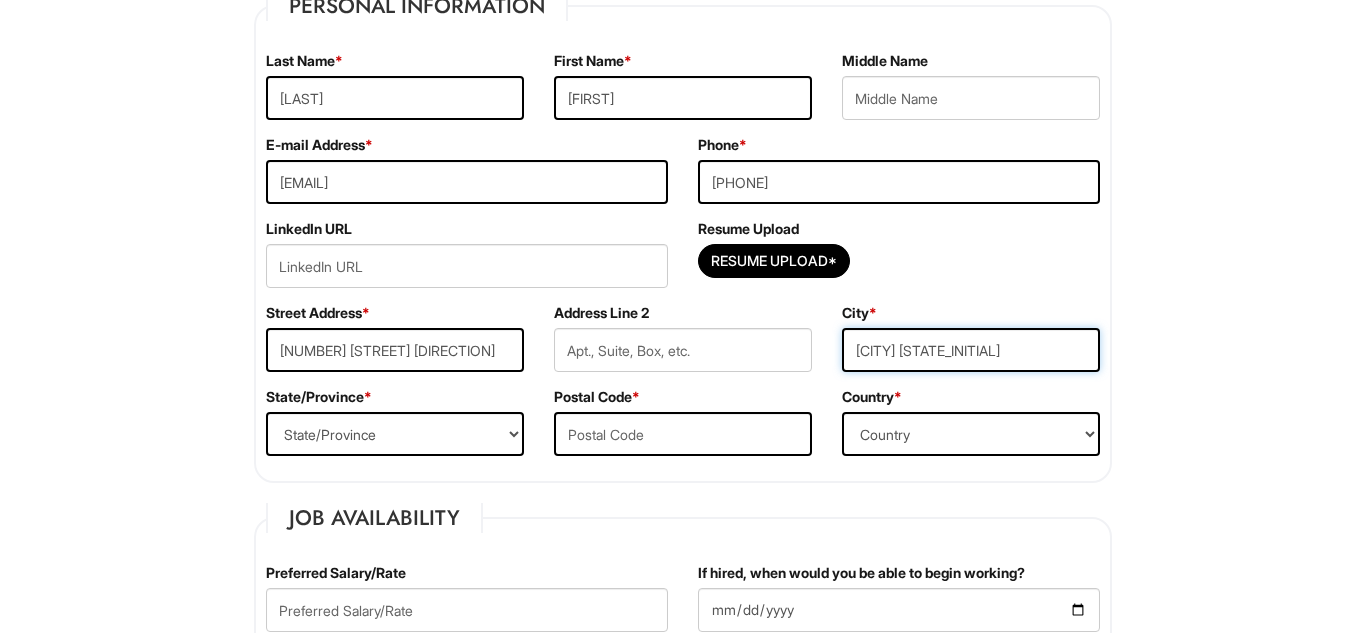 type on "[CITY] [STATE_INITIAL]" 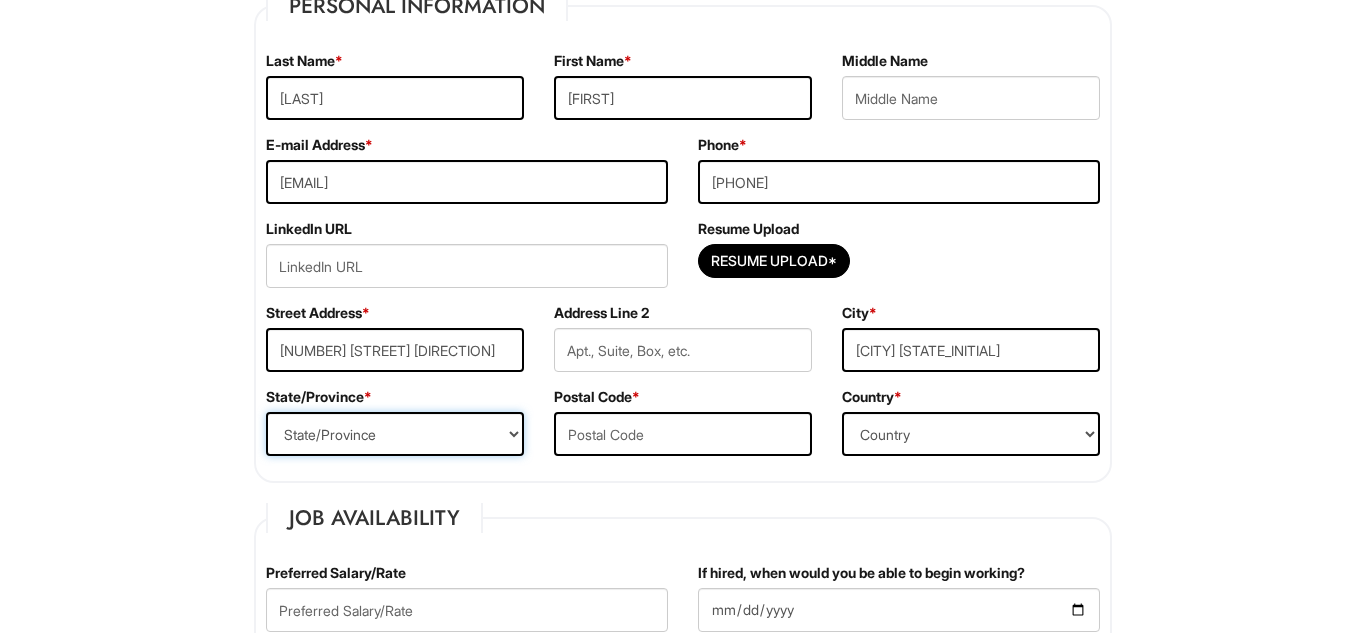 click on "State/Province ALABAMA ALASKA ARIZONA ARKANSAS CALIFORNIA COLORADO CONNECTICUT DELAWARE DISTRICT OF COLUMBIA FLORIDA GEORGIA HAWAII IDAHO ILLINOIS INDIANA IOWA KANSAS KENTUCKY LOUISIANA MAINE MARYLAND MASSACHUSETTS MICHIGAN MINNESOTA MISSISSIPPI MISSOURI MONTANA NEBRASKA NEVADA NEW HAMPSHIRE NEW JERSEY NEW MEXICO NEW YORK NORTH CAROLINA NORTH DAKOTA OHIO OKLAHOMA OREGON PENNSYLVANIA RHODE ISLAND SOUTH CAROLINA SOUTH DAKOTA TENNESSEE TEXAS UTAH VERMONT VIRGINIA WASHINGTON WEST VIRGINIA WISCONSIN WYOMING CA-ALBERTA CA-BRITISH COLUMBIA CA-MANITOBA CA-NEW BRUNSWICK CA-NEWFOUNDLAND CA-NOVA SCOTIA CA-NORTHWEST TERRITORIES CA-NUNAVUT CA-ONTARIO CA-PRINCE EDWARD ISLAND CA-QUEBEC CA-SASKATCHEWAN CA-YUKON TERRITORY US-AMERICAN SAMOA US-FEDERATED STATES OF MICRONESIA US-GUAM US-MARSHALL ISLANDS US-NORTHERN MARIANA ISLANDS US-PALAU US-PUERTO RICO" at bounding box center [395, 434] 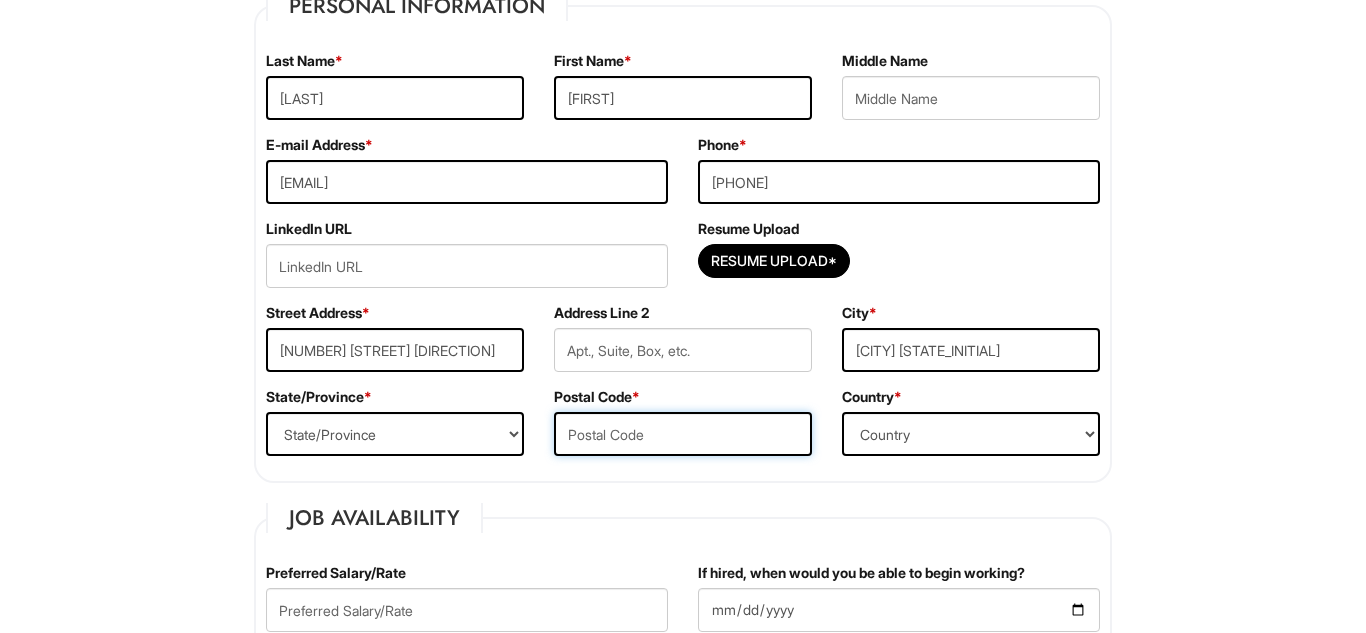 click at bounding box center (683, 434) 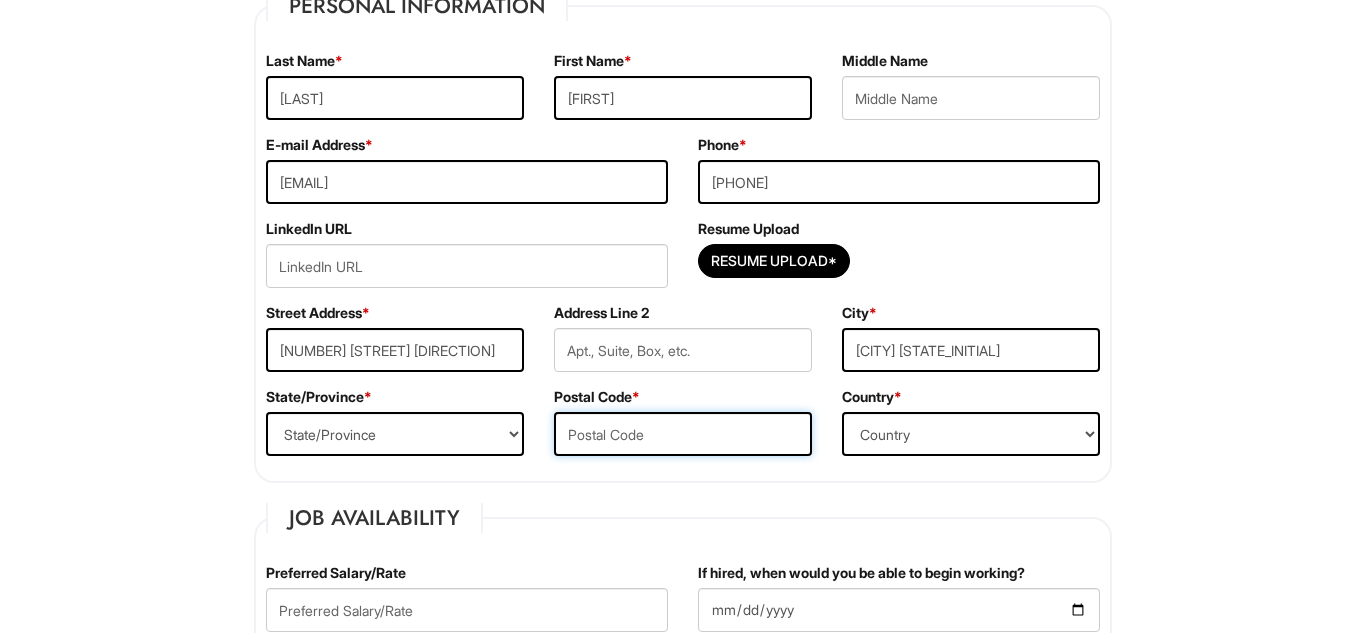 type on "[ZIP_CODE]" 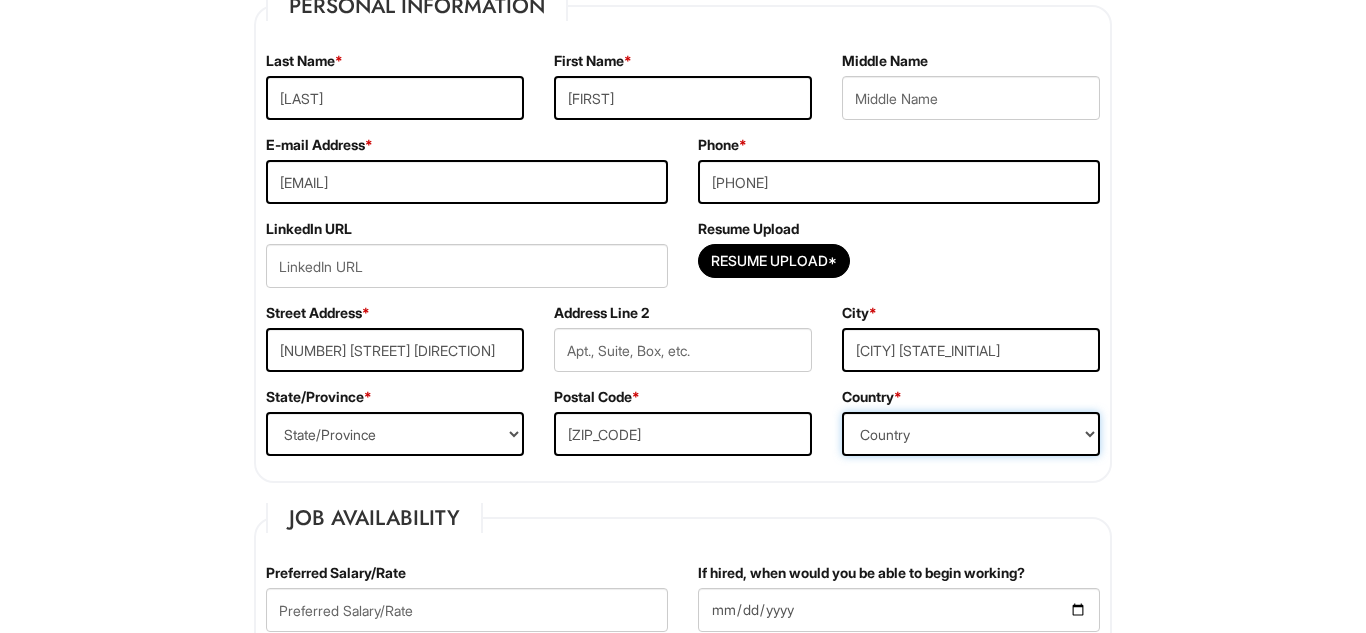 click on "Country Afghanistan Albania Algeria American Samoa Andorra Angola Anguilla Antarctica Antigua Argentina Armenia Aruba Ascension Australia Austria Azerbaijan Bahamas Bahrain Bangladesh Barbados Barbuda Belarus Belgium Belize Benin Bermuda Bhutan Bolivia Bosnia & Herzegovina Botswana Brazil British Virgin Islands Brunei Darussalam Bulgaria Burkina Faso Burundi Cambodia Cameroon Canada Cape Verde Islands Cayman Islands Central African Republic Chad Chatham Island Chile China Christmas Island Cocos-Keeling Islands Colombia Comoros Congo Cook Islands Costa Rica Croatia Cuba Curaçao Cyprus Czech Republic Democratic Republic of the Congo Denmark Diego Garcia Djibouti Dominica Dominican Republic East Timor Easter Island Ecuador Egypt El Salvador Ellipso (Mobile Satellite service) EMSAT (Mobile Satellite service) Equatorial Guinea Eritrea Estonia Ethiopia European Union Falkland Islands (Malvinas) Faroe Islands Fiji Islands Finland France French Antilles French Guiana French Polynesia Gabonese Republic Gambia Georgia" at bounding box center [971, 434] 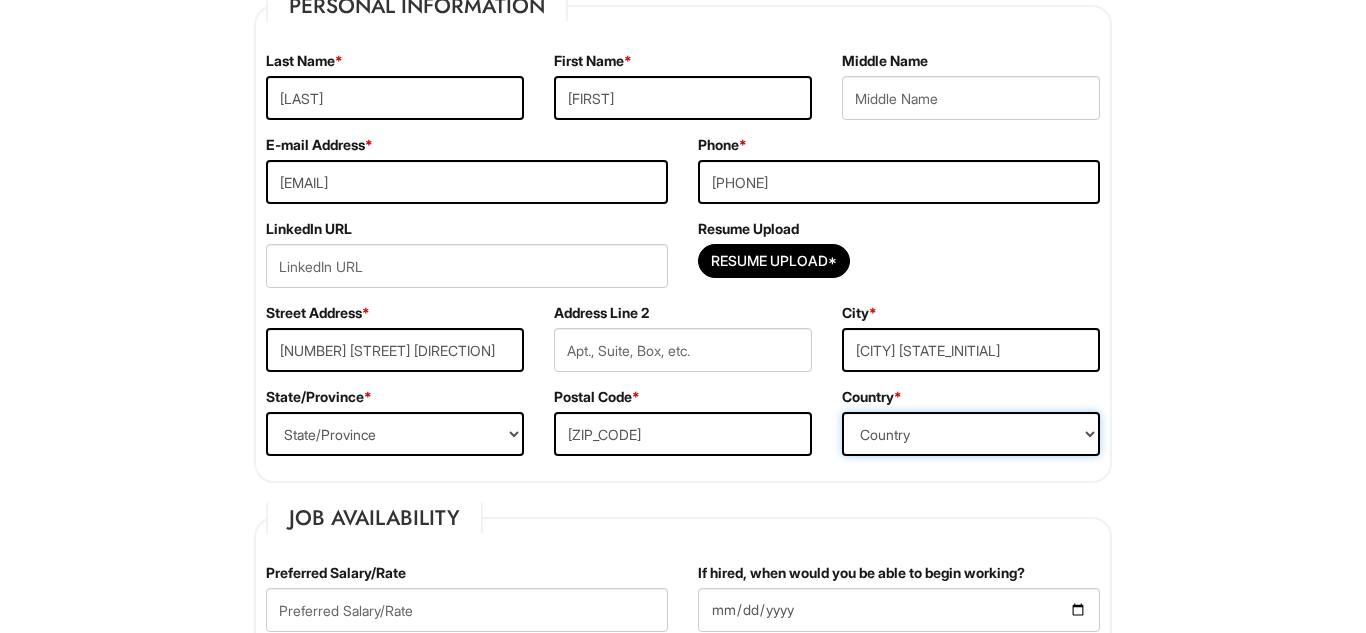select on "United States of America" 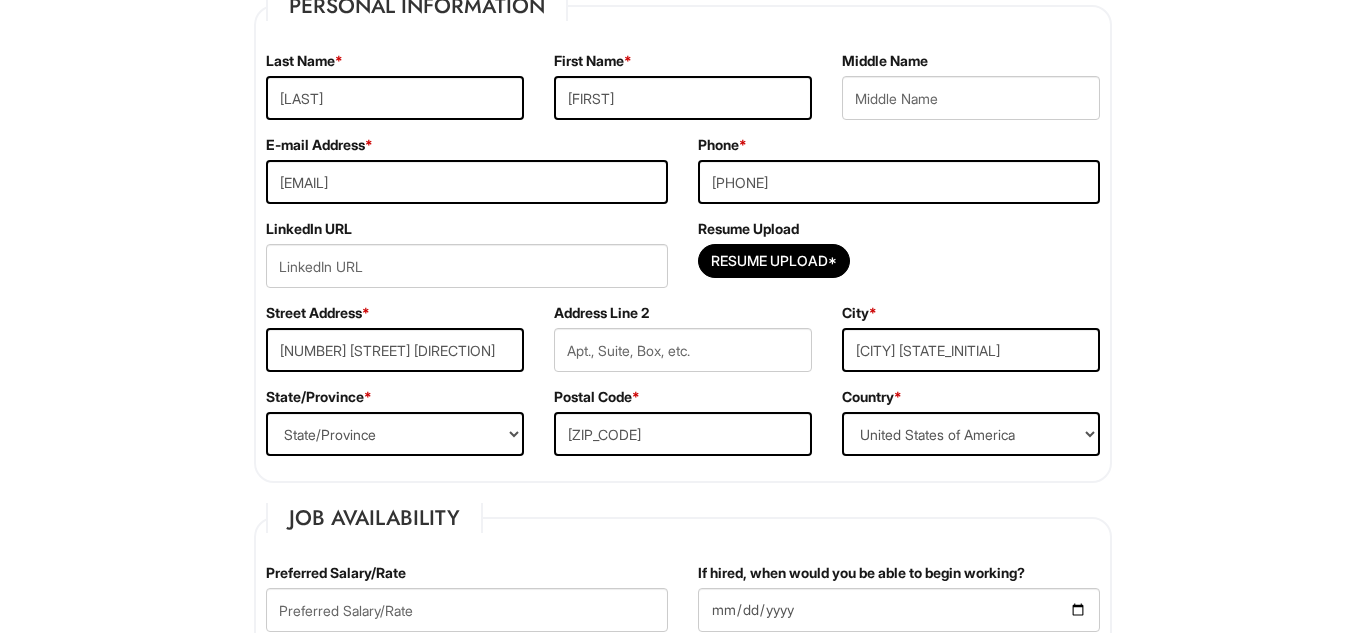 click on "Stock Associate, Giorgio Armani PLEASE COMPLETE ALL REQUIRED FIELDS
We are an Equal Opportunity Employer. All persons shall have the opportunity to be considered for employment without regard to their race, color, creed, religion, national origin, ancestry, citizenship status, age, disability, gender, sex, sexual orientation, veteran status, genetic information or any other characteristic protected by applicable federal, state or local laws. We will endeavor to make a reasonable accommodation to the known physical or mental limitations of a qualified applicant with a disability unless the accommodation would impose an undue hardship on the operation of our business. If you believe you require such assistance to complete this form or to participate in an interview, please let us know.
Personal Information
Last Name  *   [LAST]
First Name  *   [FIRST]
Middle Name
E-mail Address  *   [EMAIL]
Phone  *   [PHONE]
LinkedIn URL" at bounding box center (683, 1614) 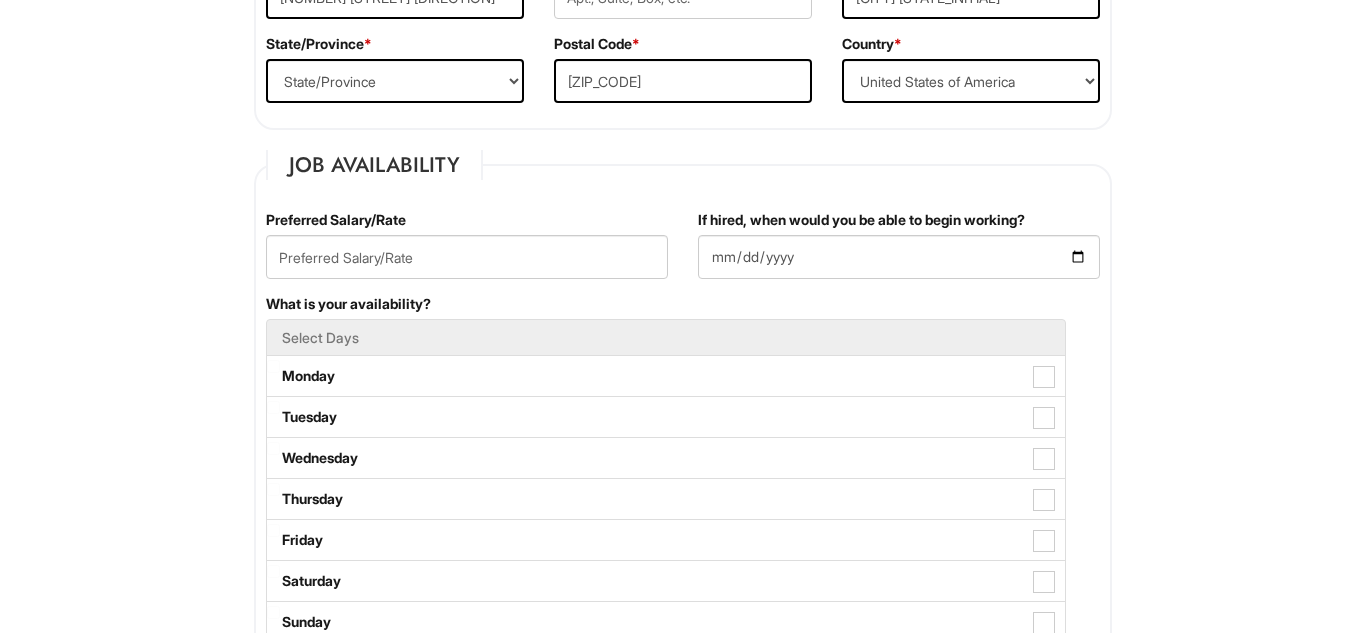 scroll, scrollTop: 695, scrollLeft: 0, axis: vertical 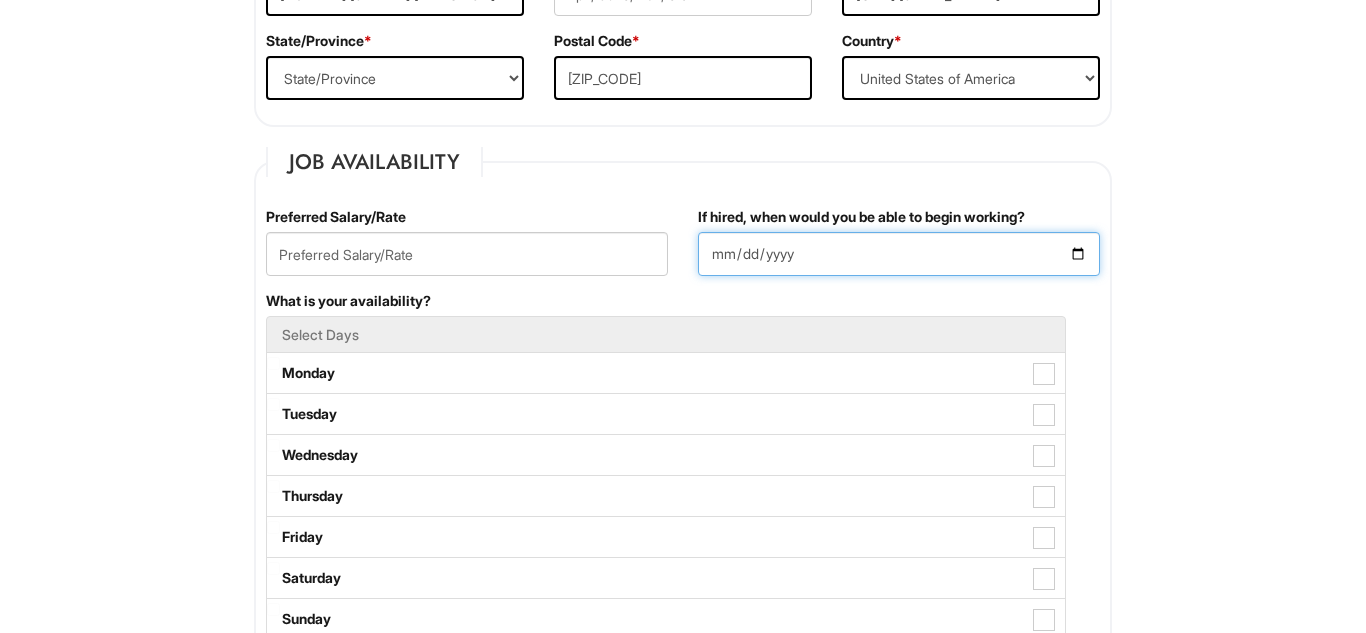 click on "If hired, when would you be able to begin working?" at bounding box center (899, 254) 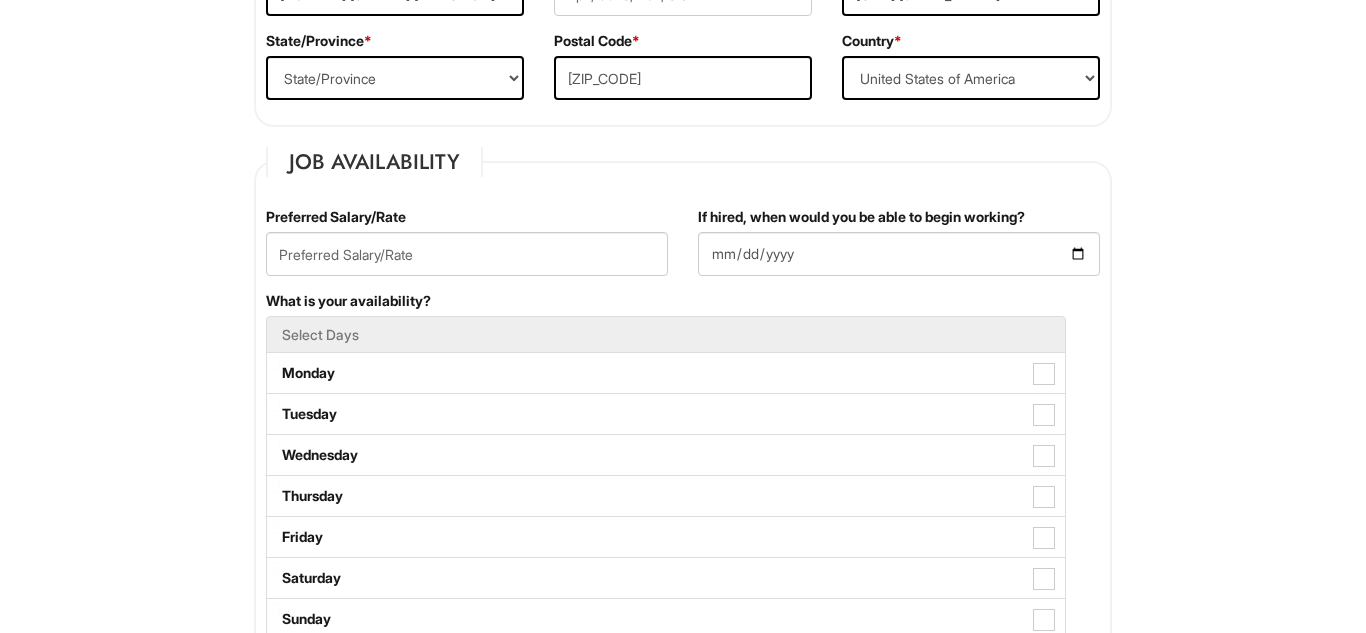 click on "Stock Associate, Giorgio Armani PLEASE COMPLETE ALL REQUIRED FIELDS
We are an Equal Opportunity Employer. All persons shall have the opportunity to be considered for employment without regard to their race, color, creed, religion, national origin, ancestry, citizenship status, age, disability, gender, sex, sexual orientation, veteran status, genetic information or any other characteristic protected by applicable federal, state or local laws. We will endeavor to make a reasonable accommodation to the known physical or mental limitations of a qualified applicant with a disability unless the accommodation would impose an undue hardship on the operation of our business. If you believe you require such assistance to complete this form or to participate in an interview, please let us know.
Personal Information
Last Name  *   [LAST]
First Name  *   [FIRST]
Middle Name
E-mail Address  *   [EMAIL]
Phone  *   [PHONE]
LinkedIn URL" at bounding box center [683, 1258] 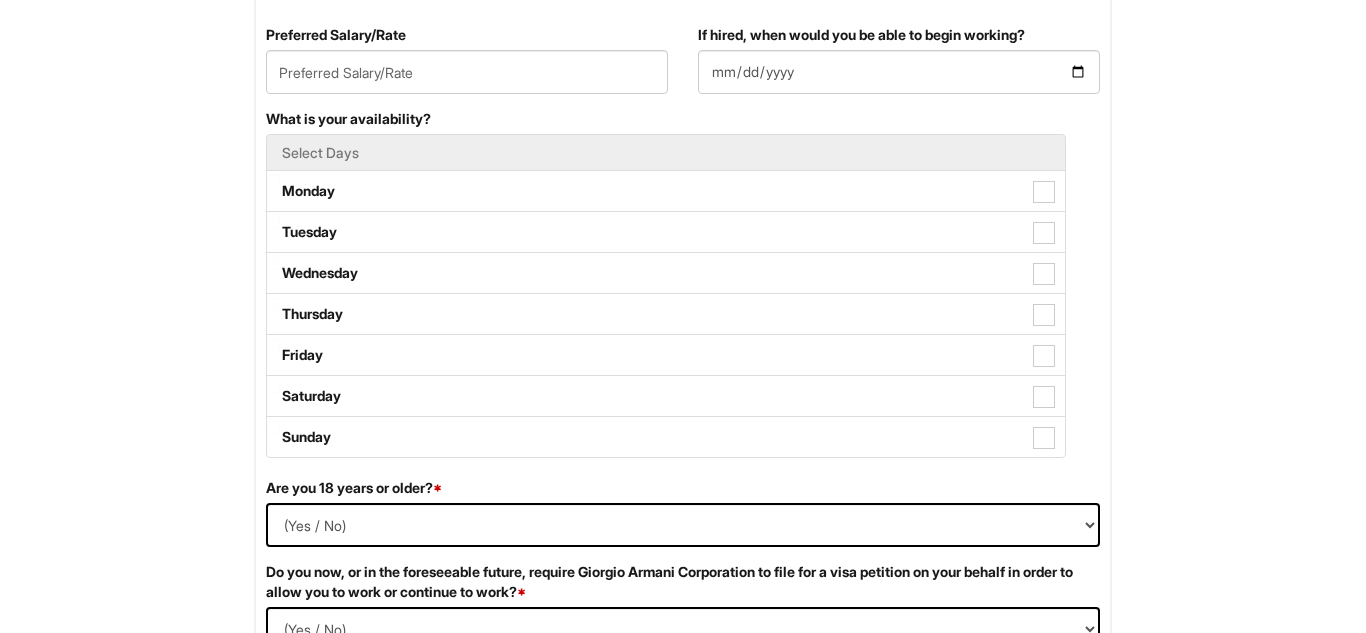 scroll, scrollTop: 881, scrollLeft: 0, axis: vertical 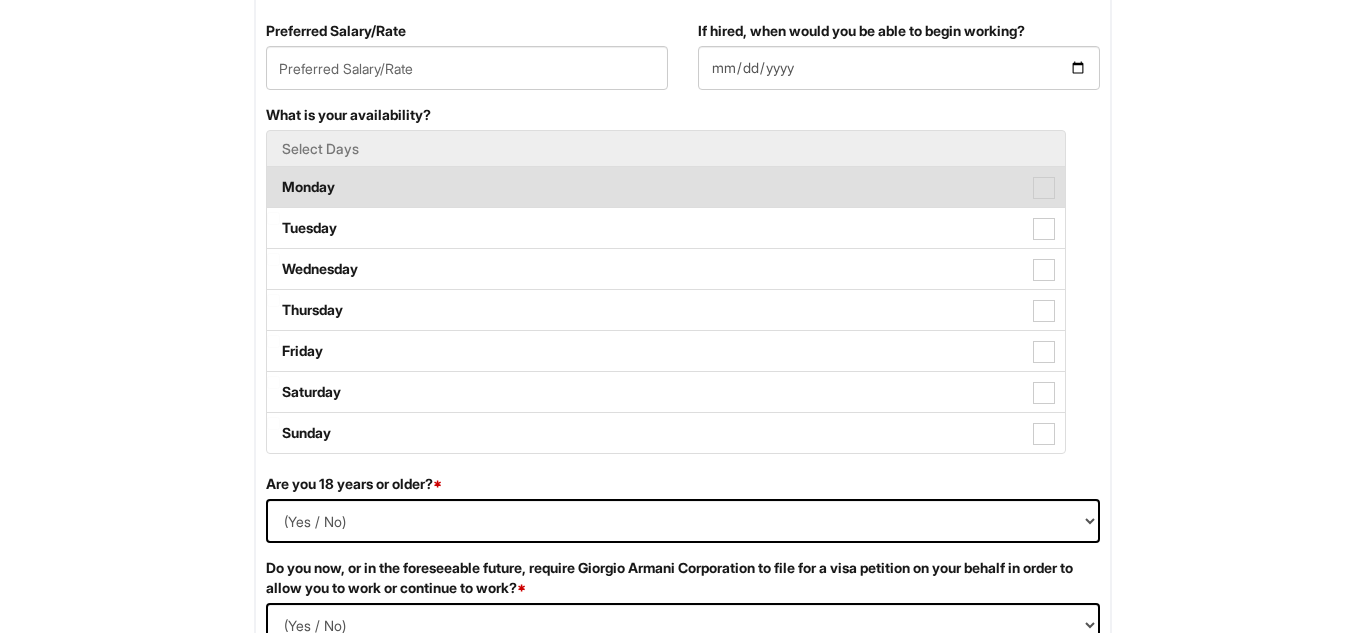 click at bounding box center (1044, 188) 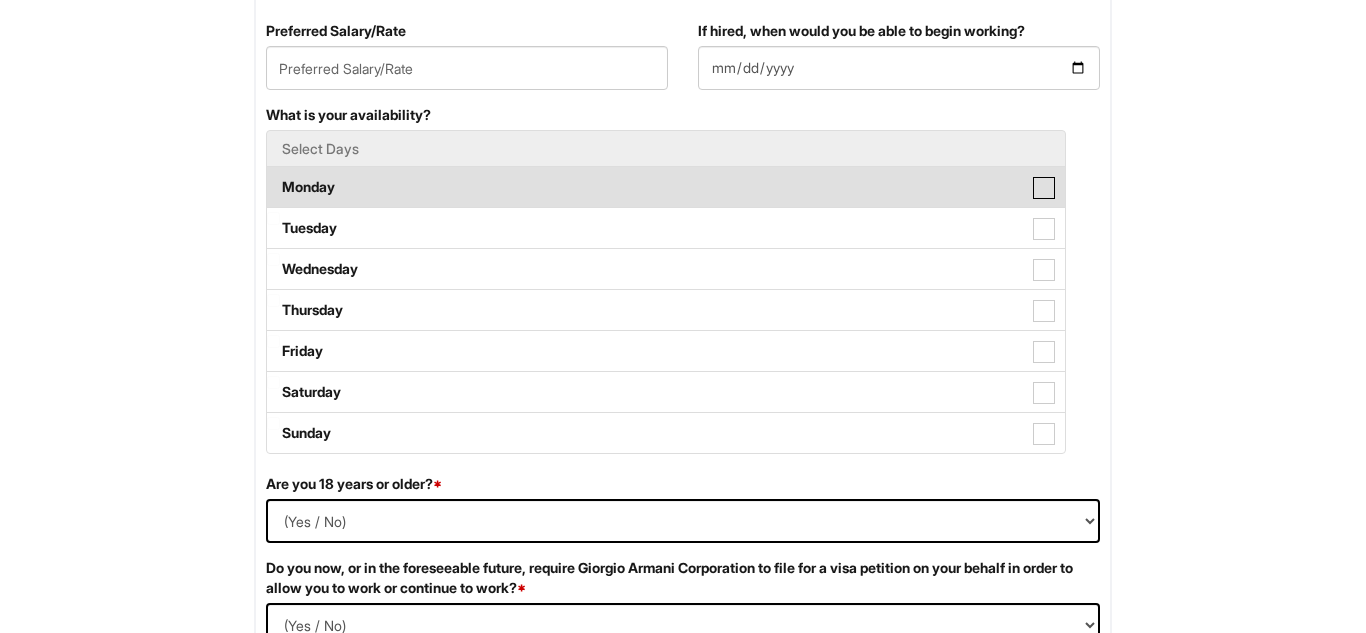 click on "Monday" at bounding box center [273, 177] 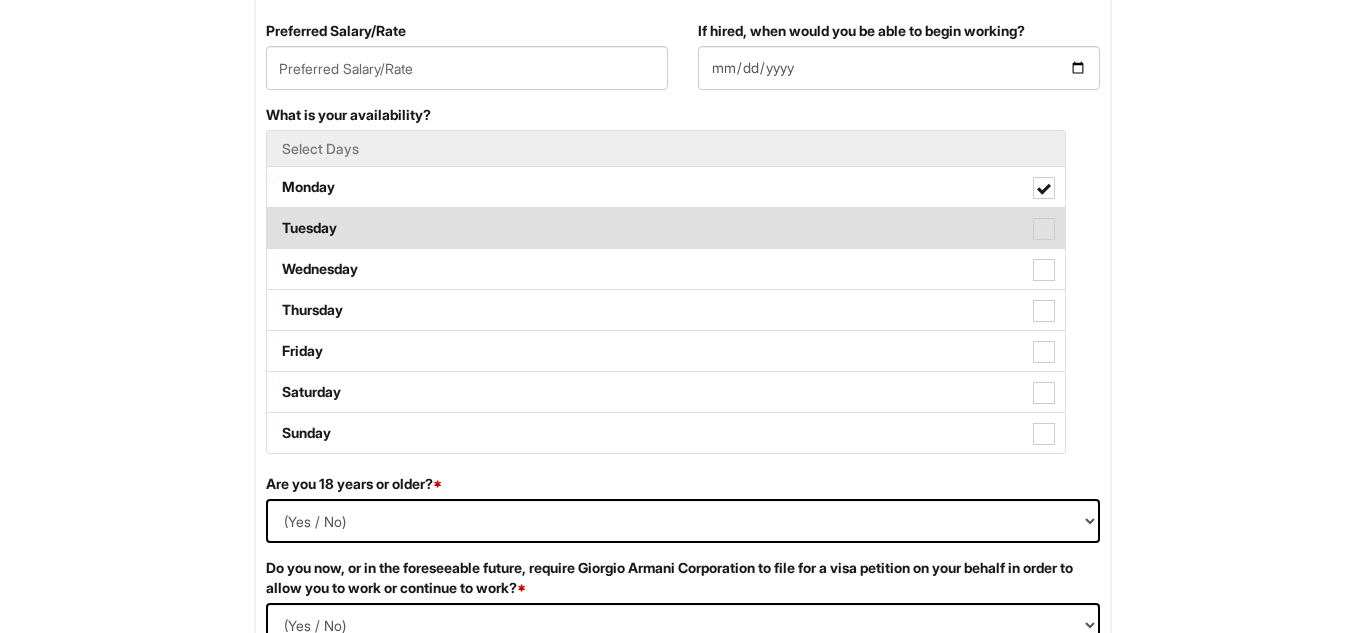 click on "Tuesday" at bounding box center (666, 228) 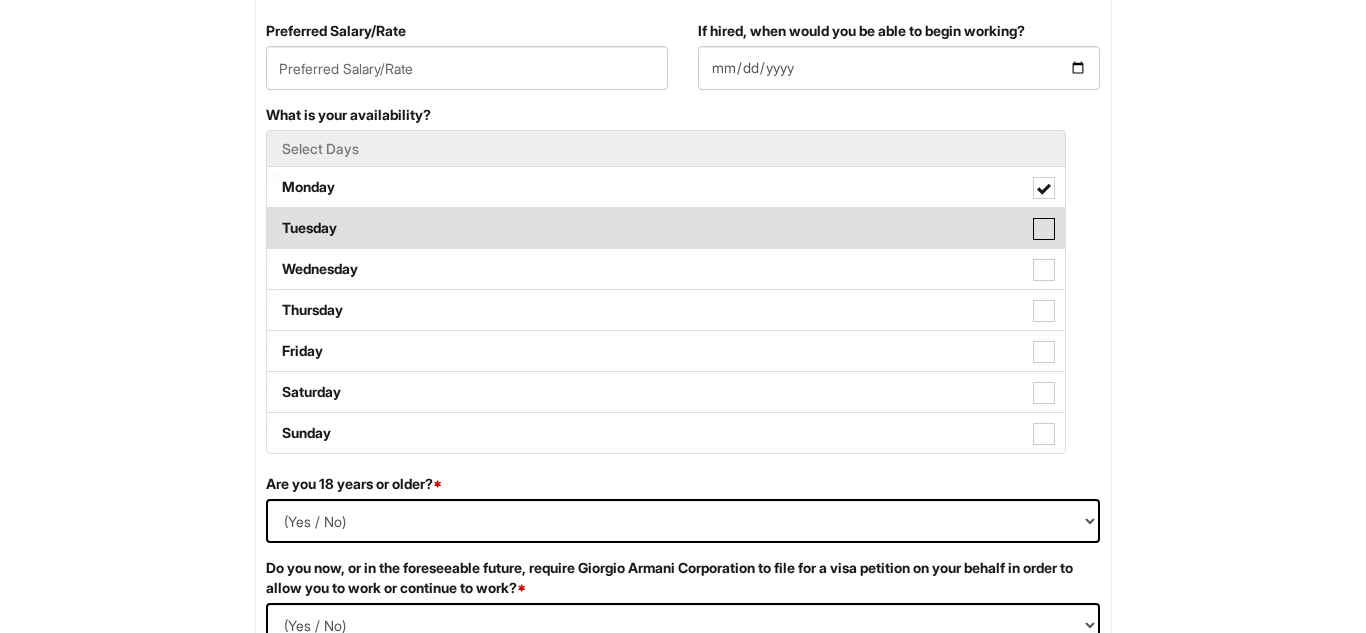 click on "Tuesday" at bounding box center [273, 218] 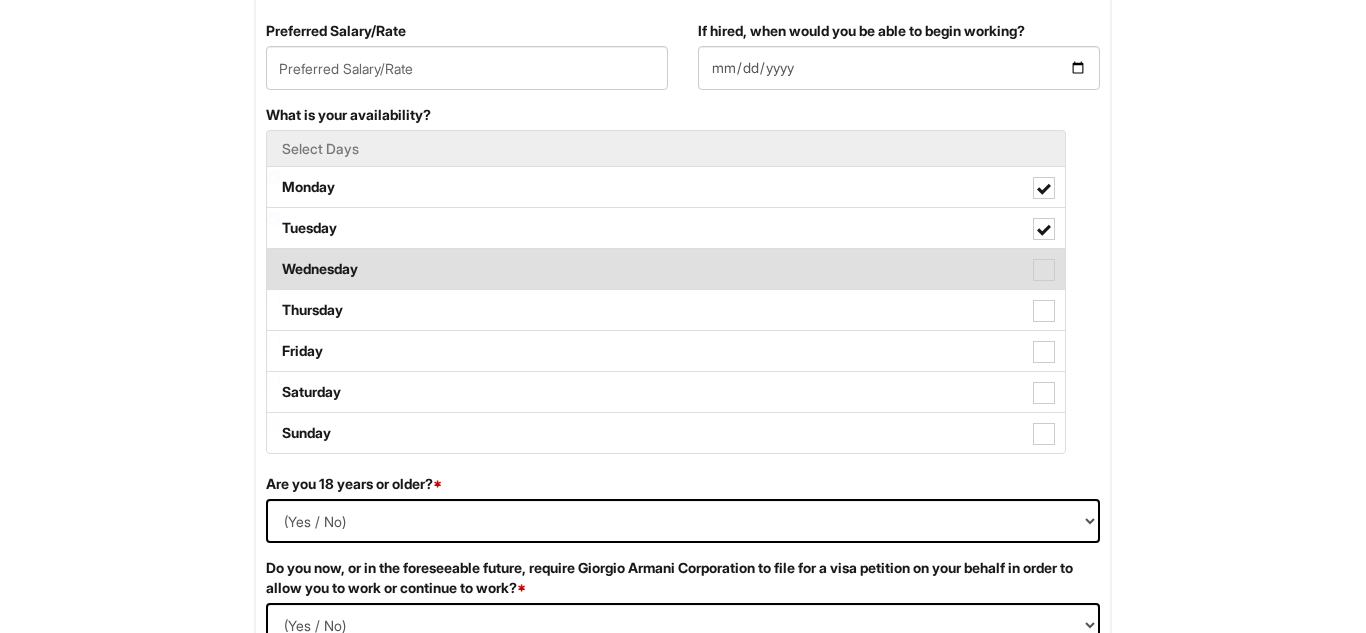 click on "Wednesday" at bounding box center [666, 269] 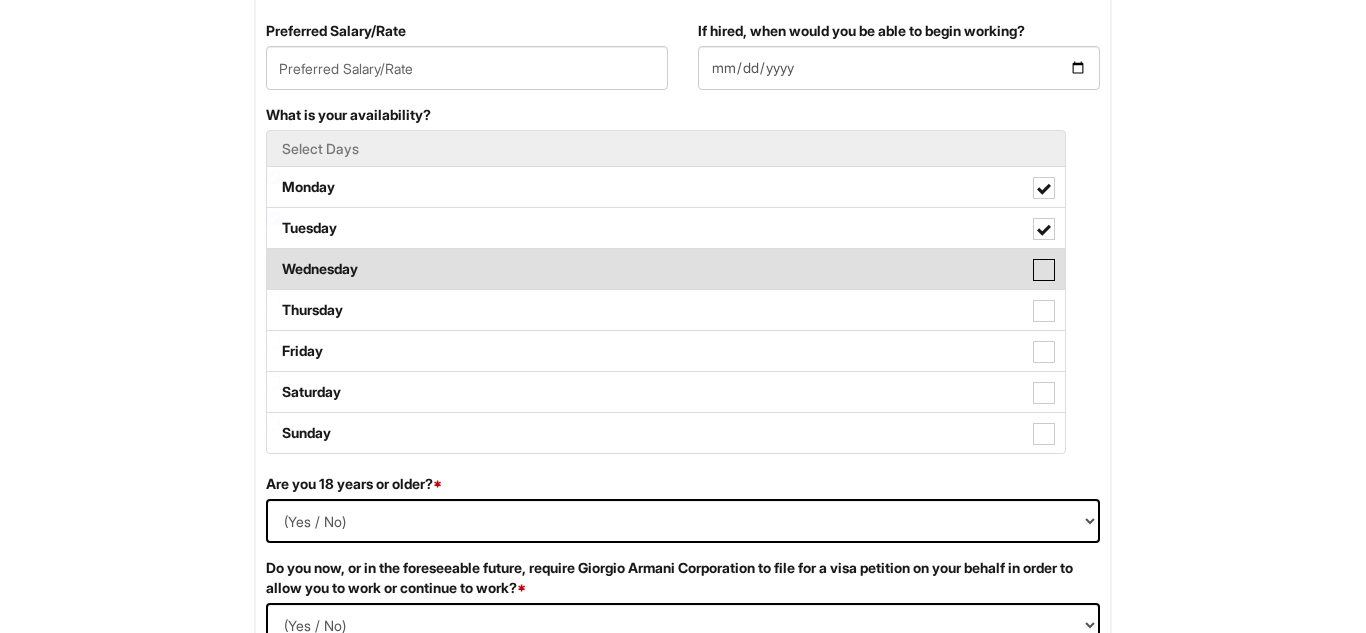click on "Wednesday" at bounding box center [273, 259] 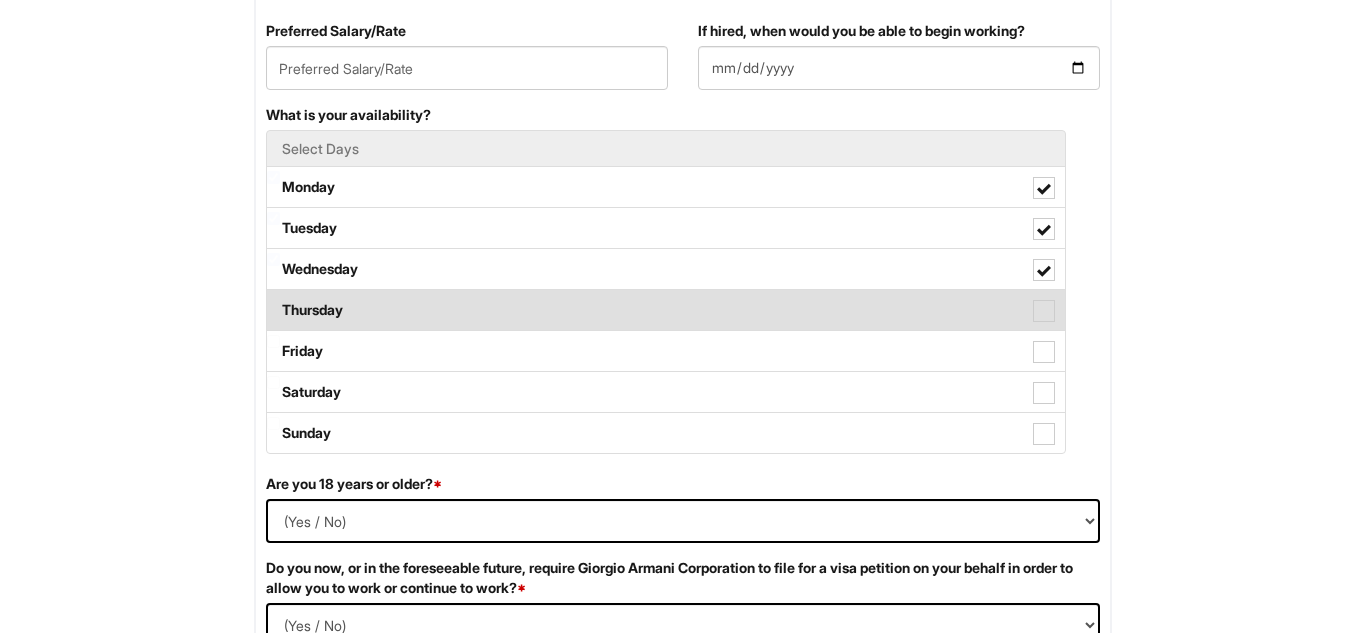 click at bounding box center (1044, 311) 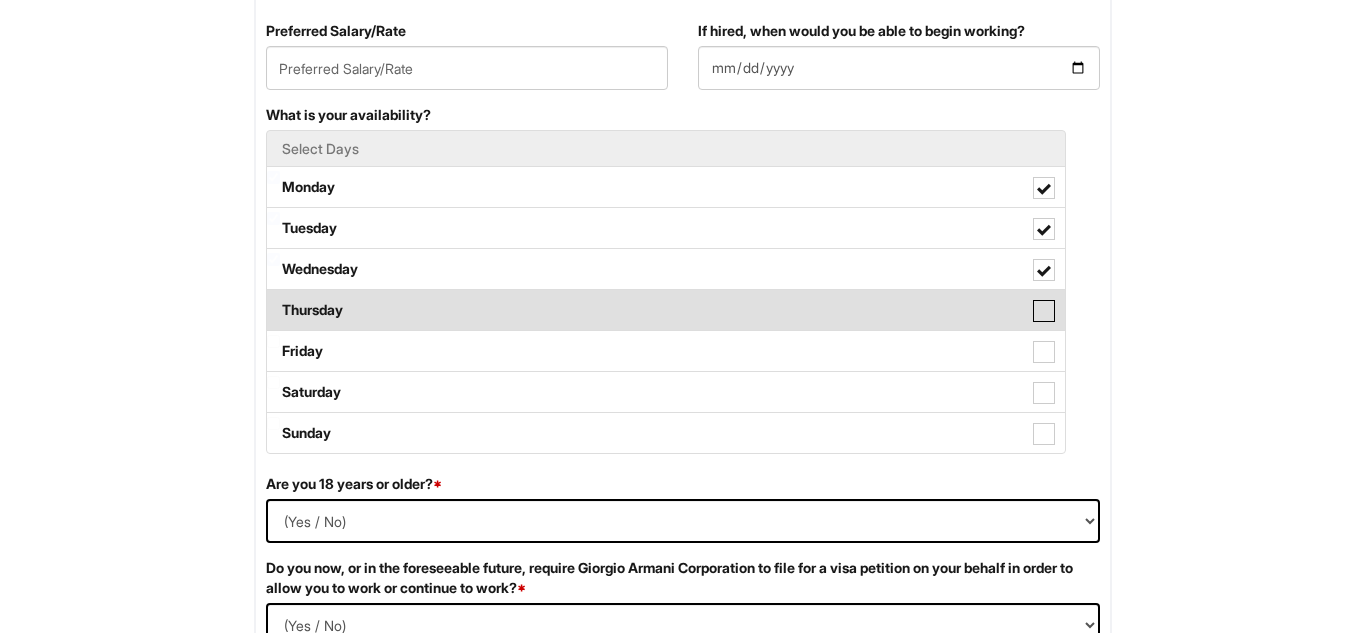 click on "Thursday" at bounding box center [273, 300] 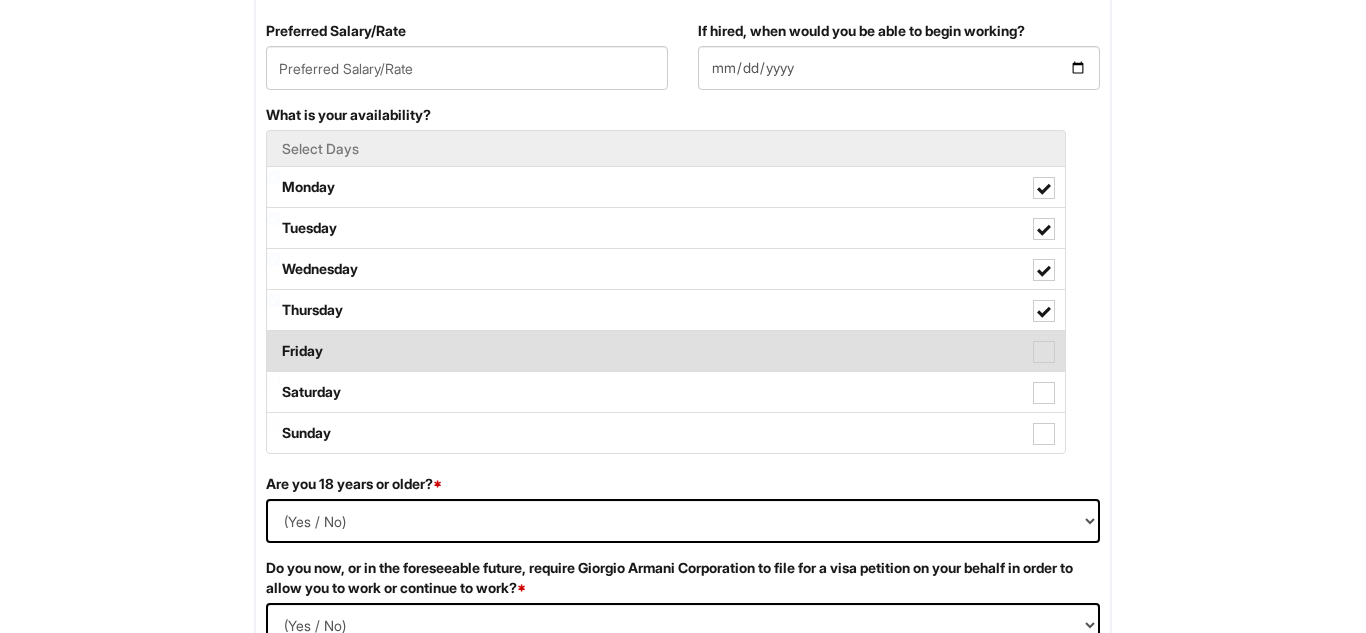 click at bounding box center (1044, 352) 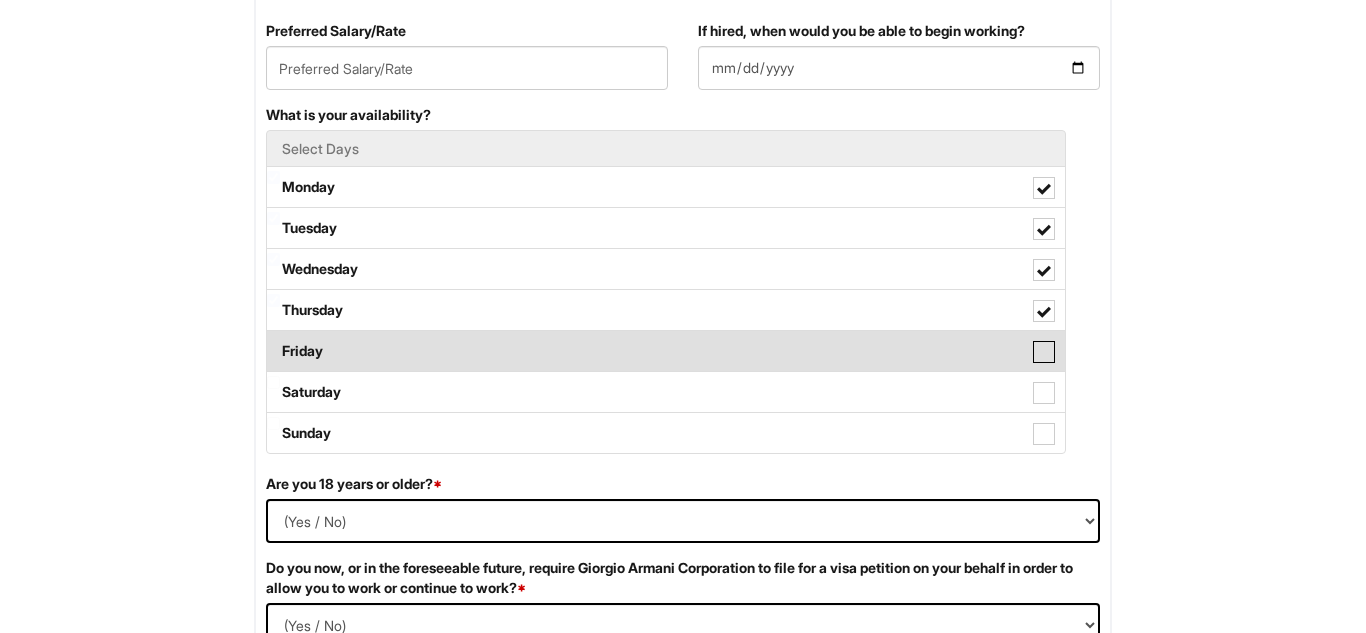 click on "Friday" at bounding box center [273, 341] 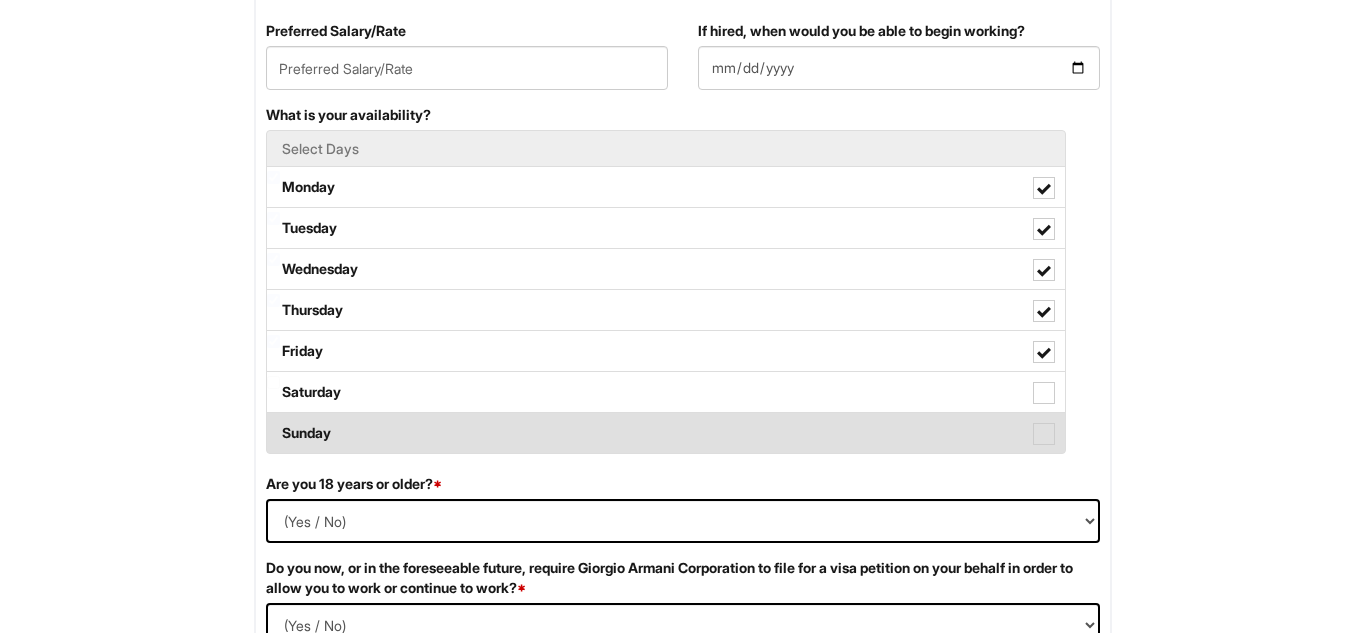 click on "Sunday" at bounding box center [666, 433] 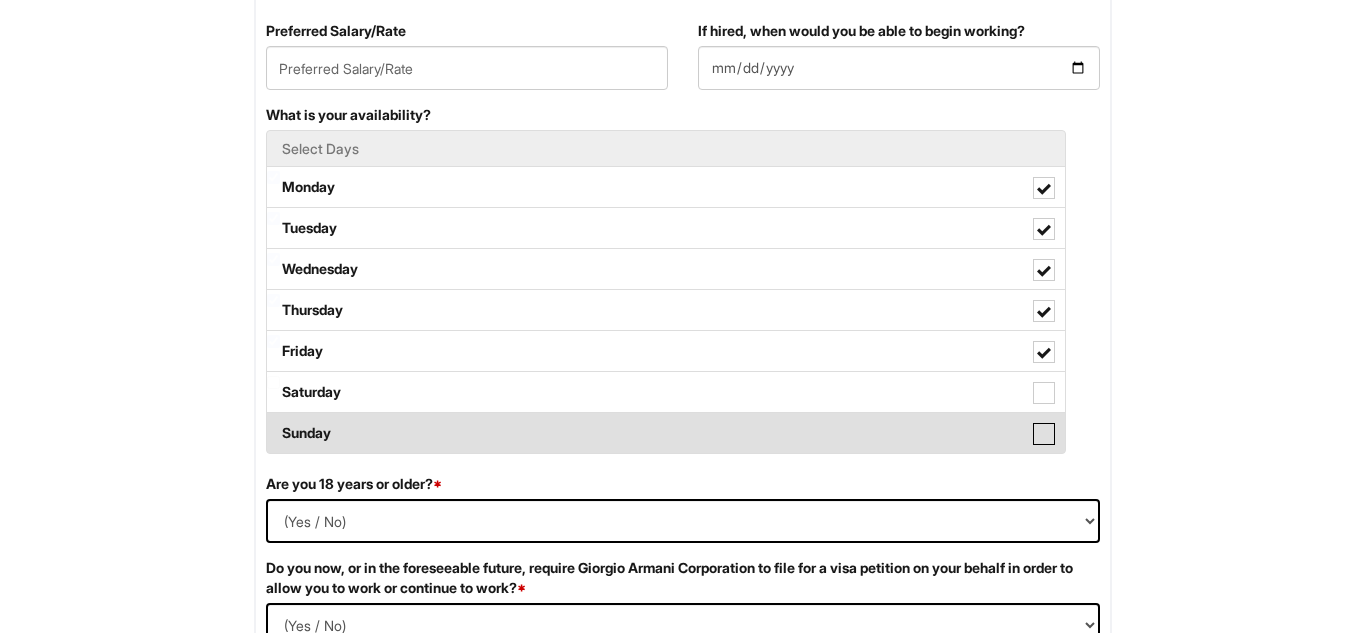 click on "Sunday" at bounding box center (273, 423) 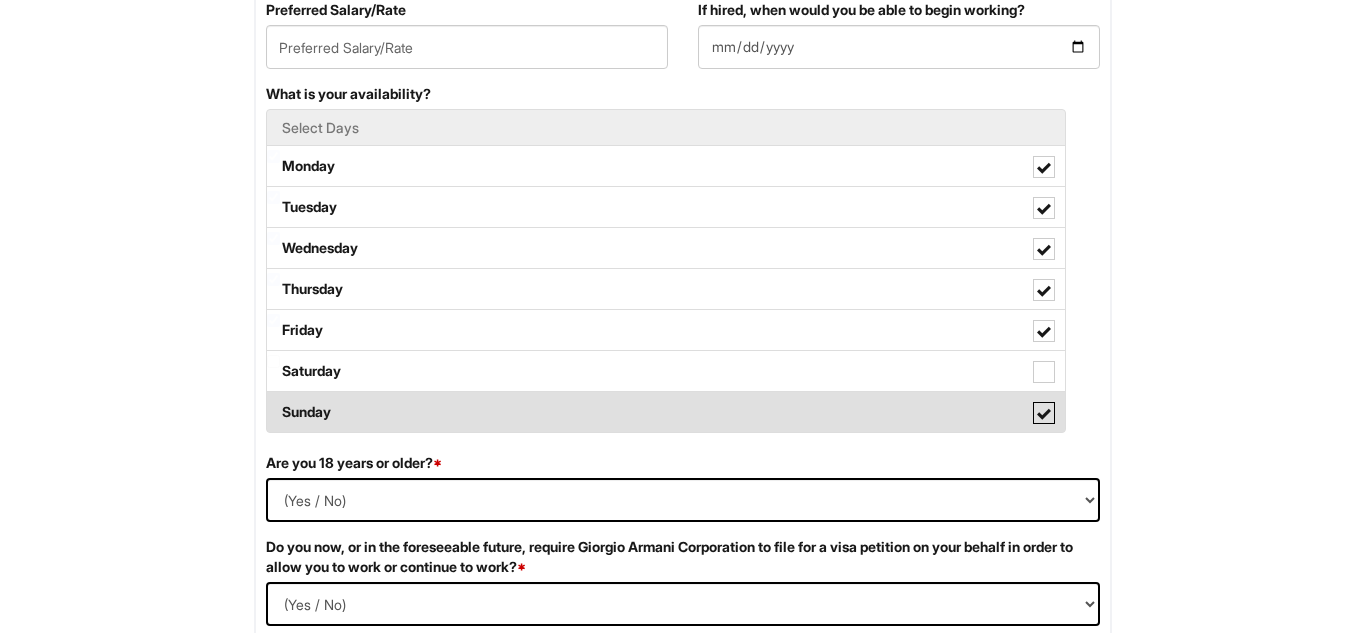 scroll, scrollTop: 952, scrollLeft: 0, axis: vertical 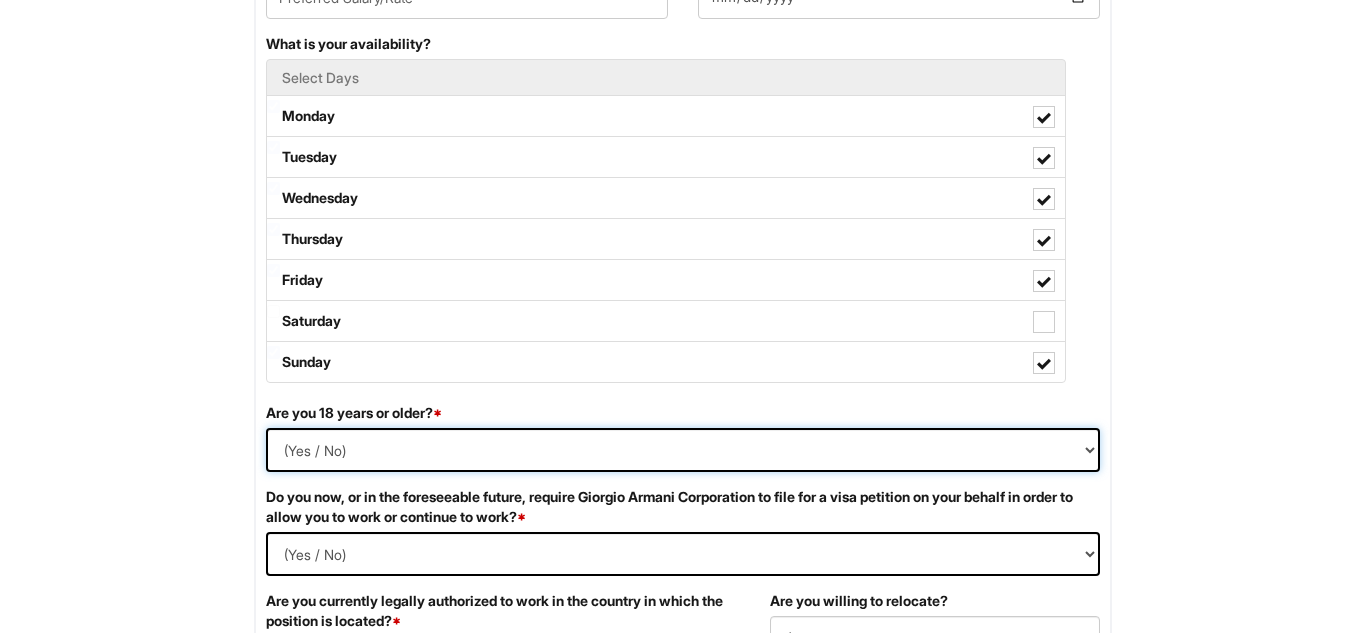 click on "(Yes / No) Yes No" at bounding box center (683, 450) 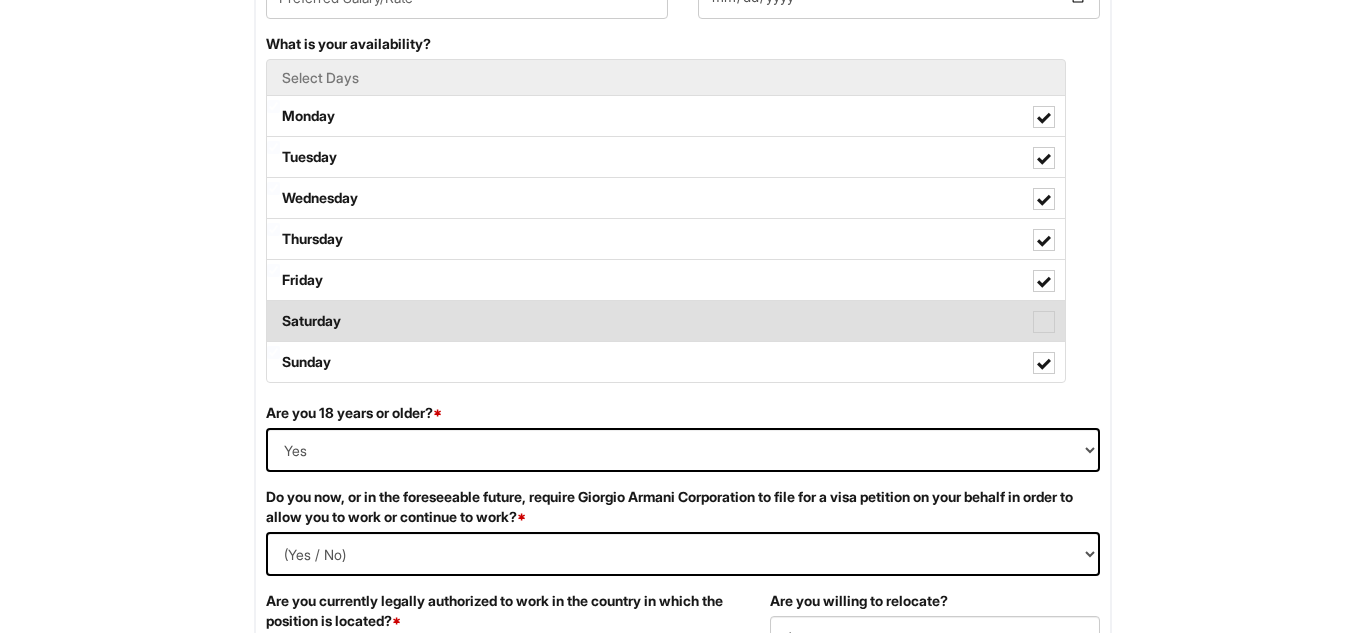 click at bounding box center [1044, 322] 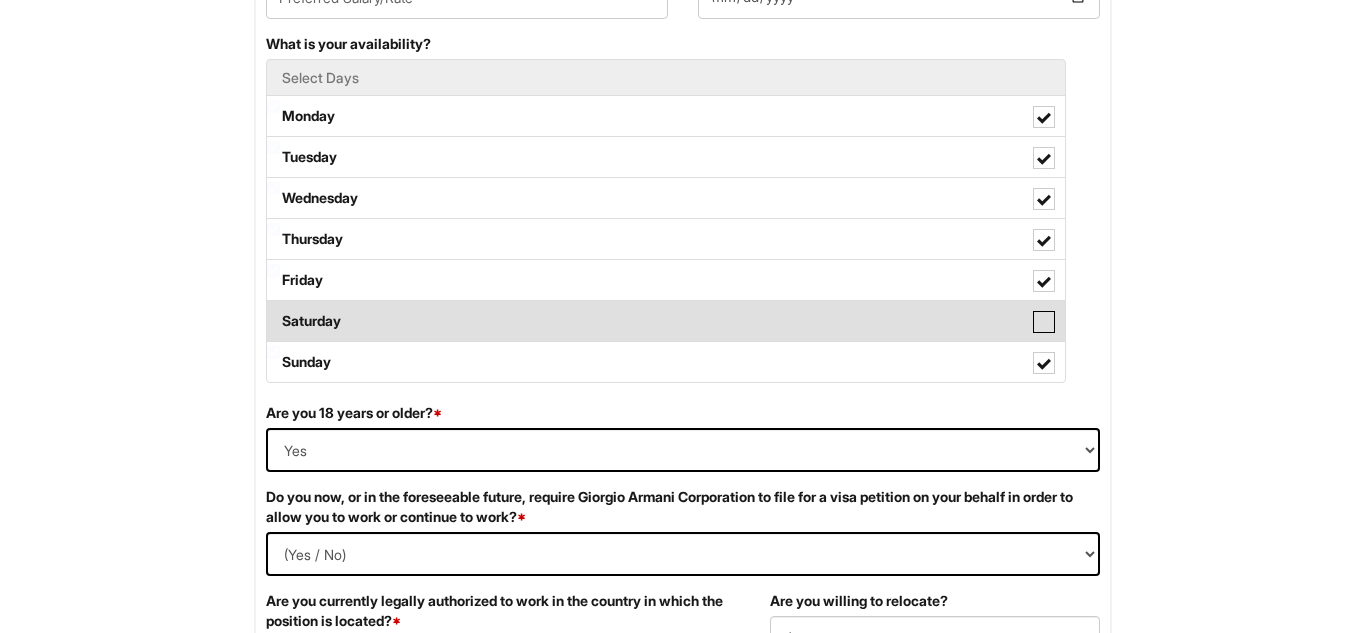 click on "Saturday" at bounding box center [273, 311] 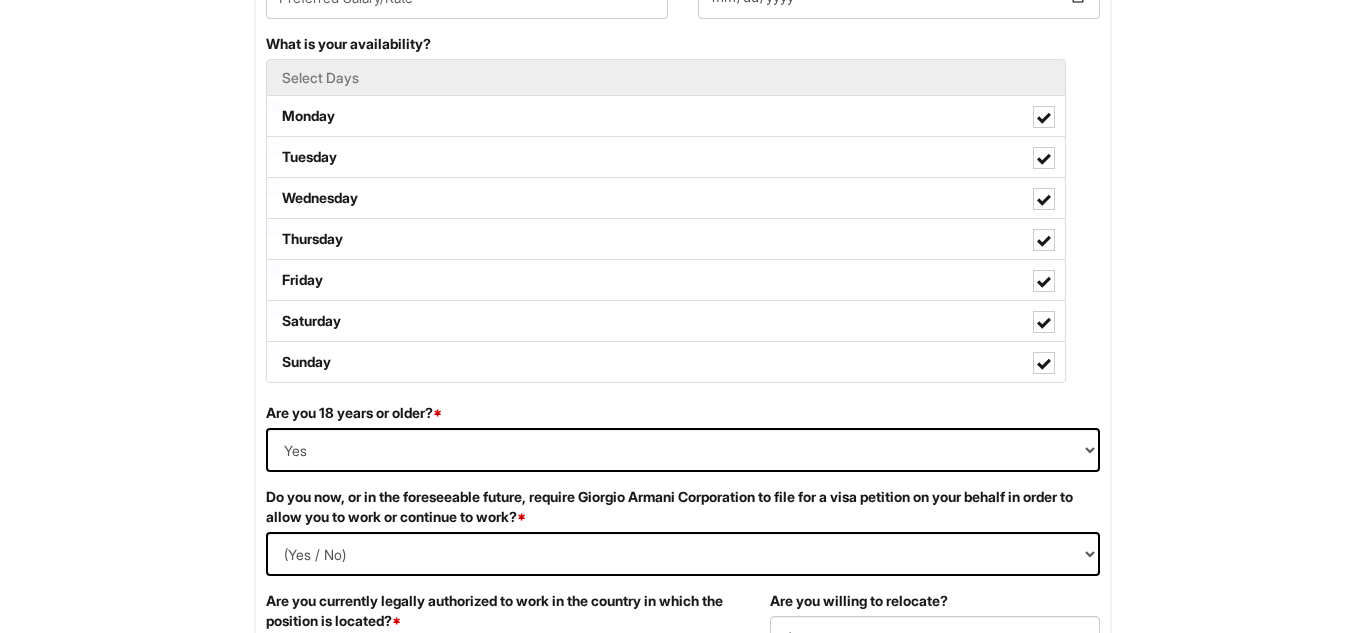 click on "Stock Associate, Giorgio Armani PLEASE COMPLETE ALL REQUIRED FIELDS
We are an Equal Opportunity Employer. All persons shall have the opportunity to be considered for employment without regard to their race, color, creed, religion, national origin, ancestry, citizenship status, age, disability, gender, sex, sexual orientation, veteran status, genetic information or any other characteristic protected by applicable federal, state or local laws. We will endeavor to make a reasonable accommodation to the known physical or mental limitations of a qualified applicant with a disability unless the accommodation would impose an undue hardship on the operation of our business. If you believe you require such assistance to complete this form or to participate in an interview, please let us know.
Personal Information
Last Name  *   [LAST]
First Name  *   [FIRST]
Middle Name
E-mail Address  *   [EMAIL]
Phone  *   [PHONE]
LinkedIn URL" at bounding box center [683, 1001] 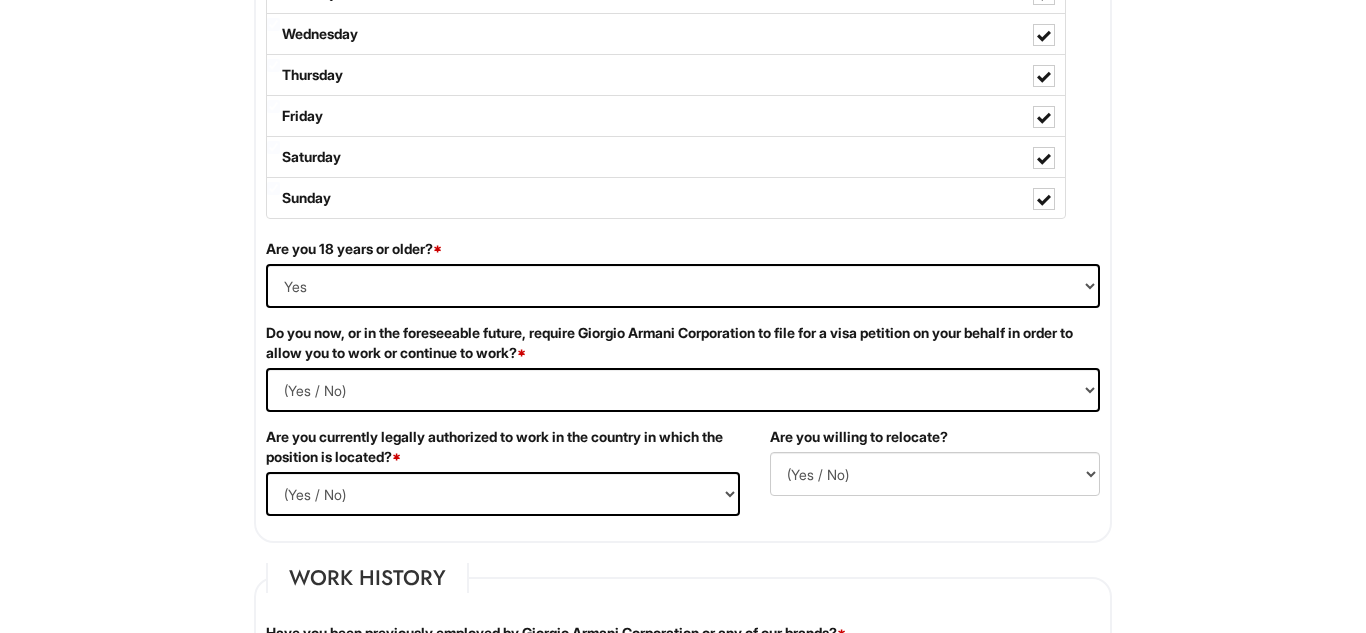 scroll, scrollTop: 1133, scrollLeft: 0, axis: vertical 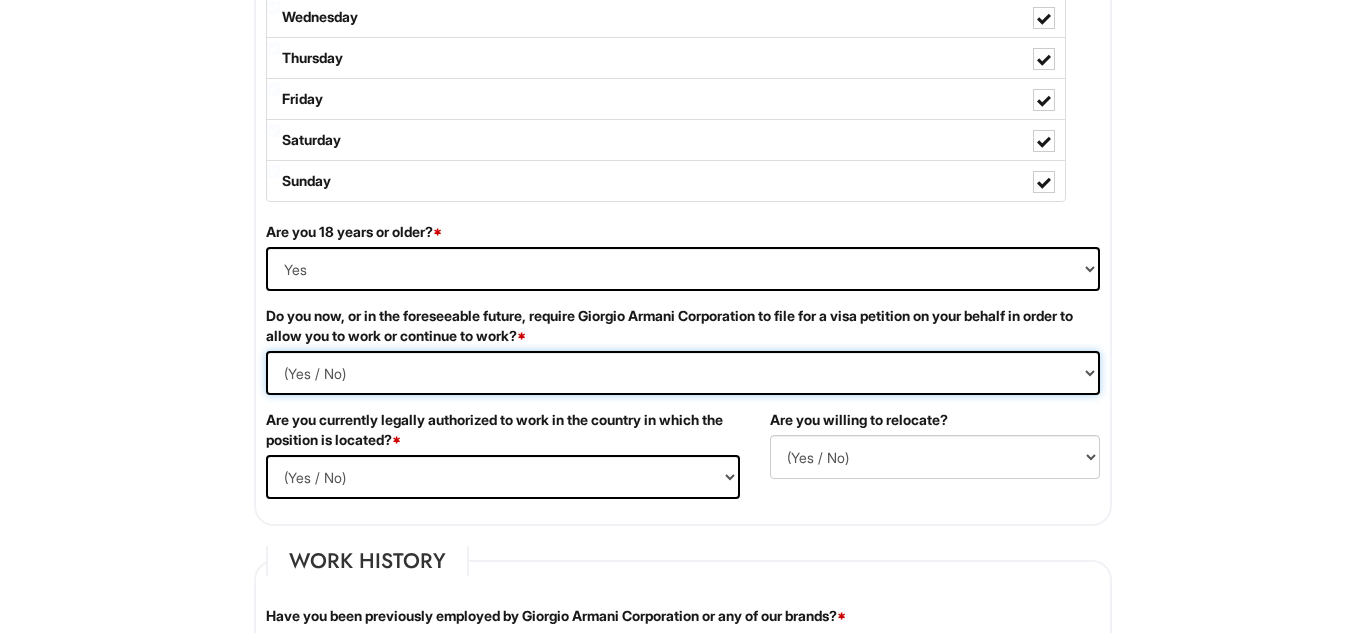 click on "(Yes / No) Yes No" at bounding box center [683, 373] 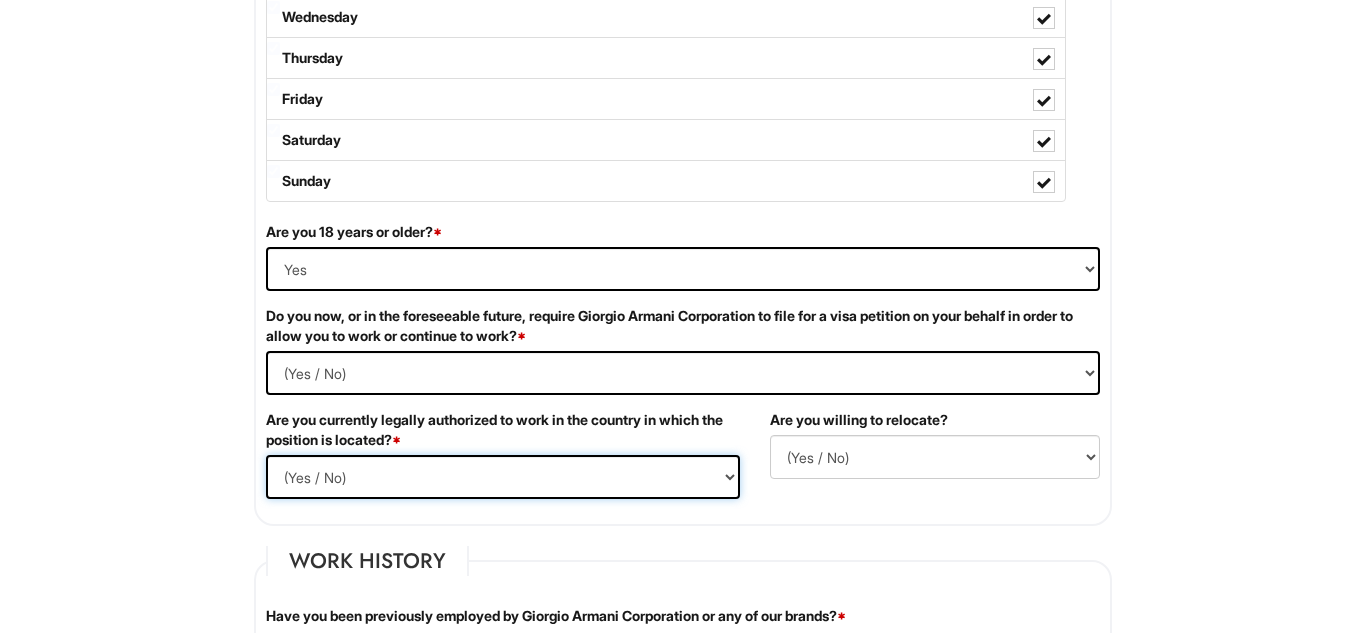 click on "(Yes / No) Yes No" at bounding box center [503, 477] 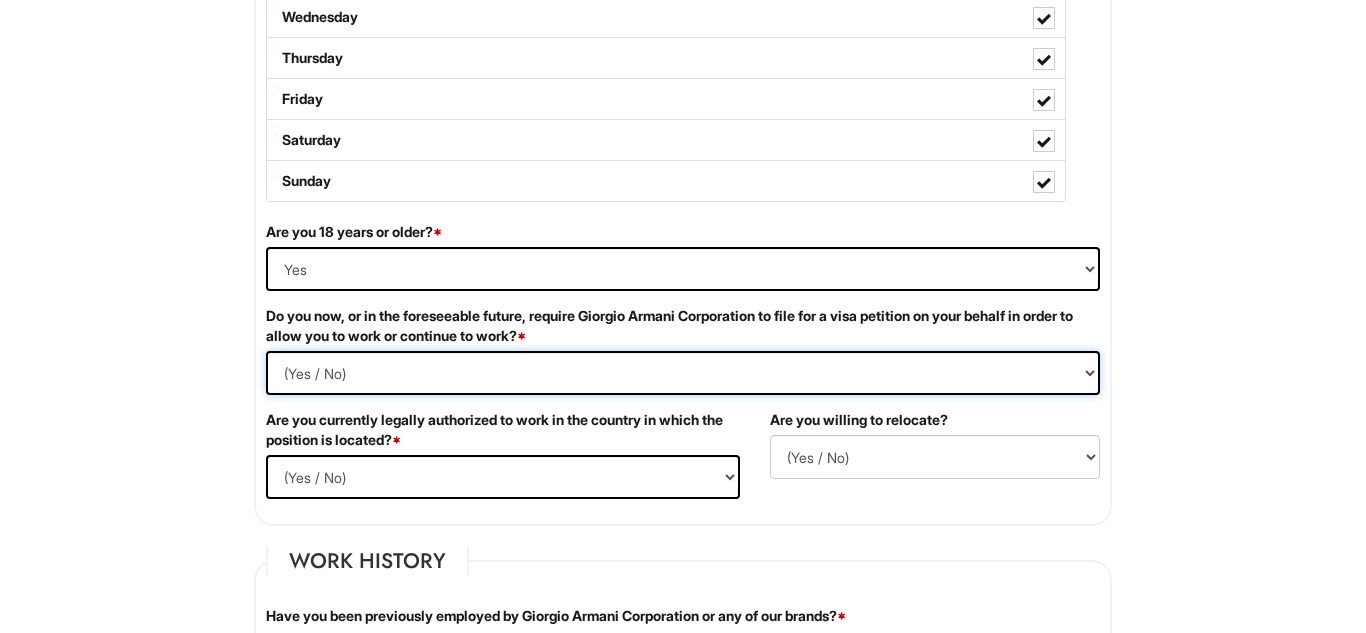 click on "(Yes / No) Yes No" at bounding box center [683, 373] 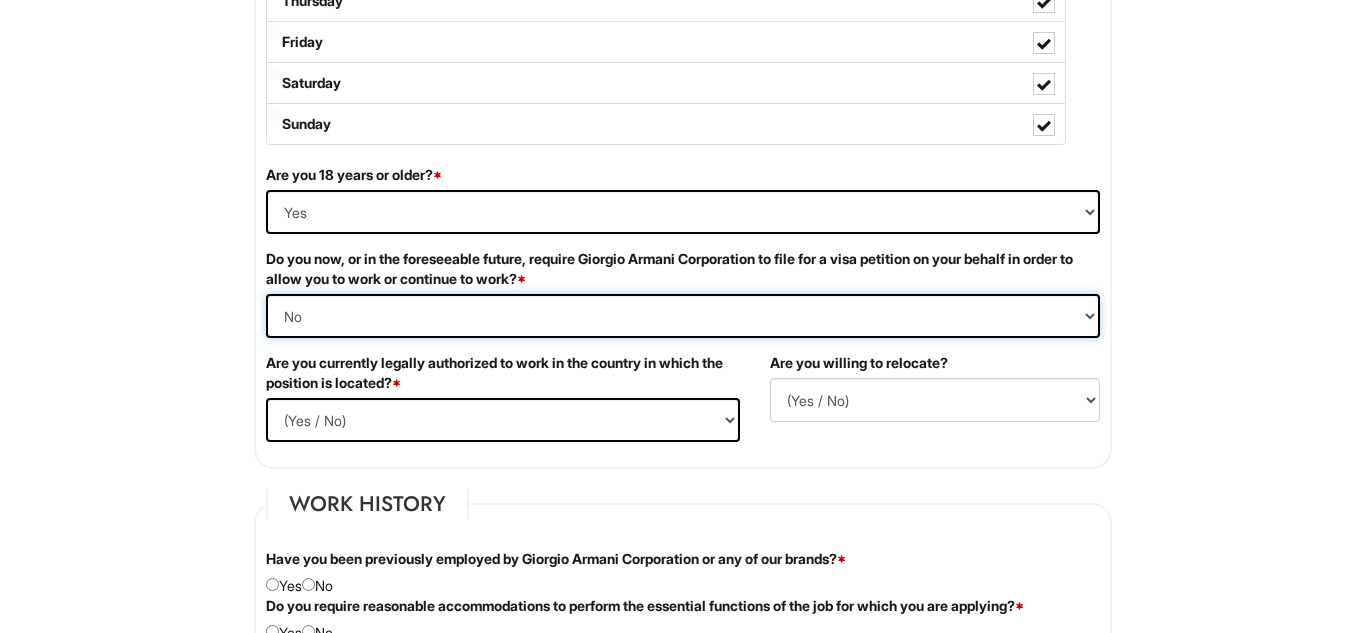 scroll, scrollTop: 1221, scrollLeft: 0, axis: vertical 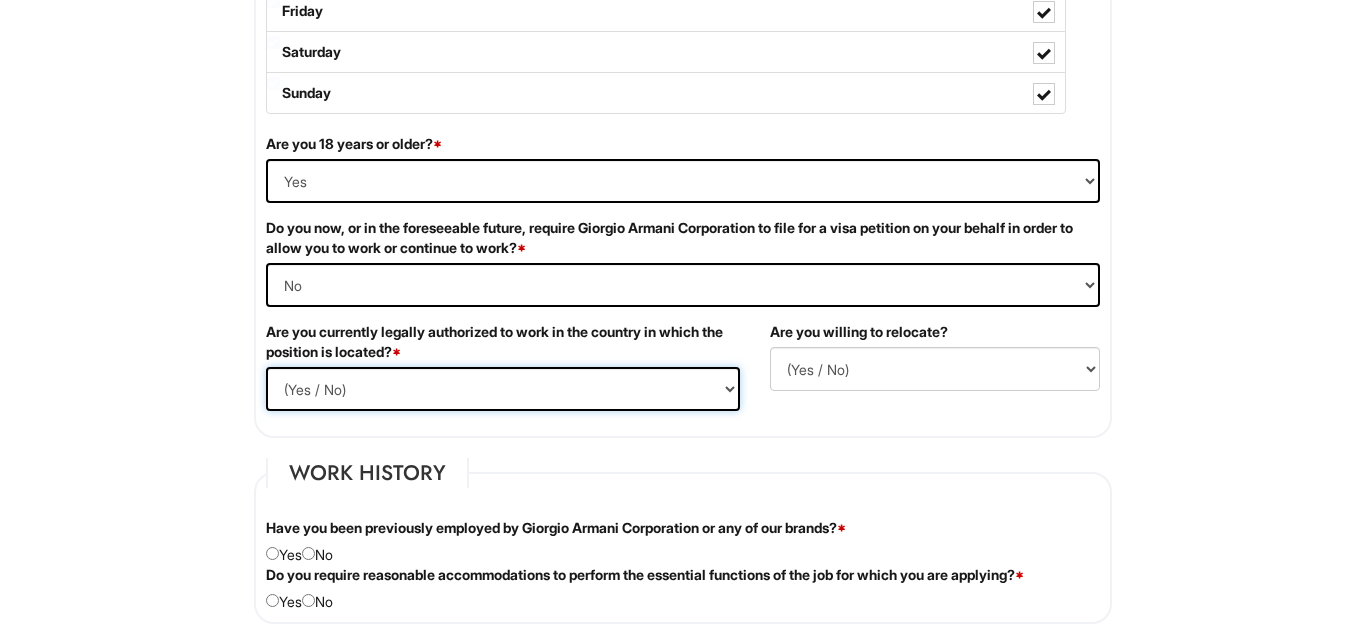 click on "(Yes / No) Yes No" at bounding box center (503, 389) 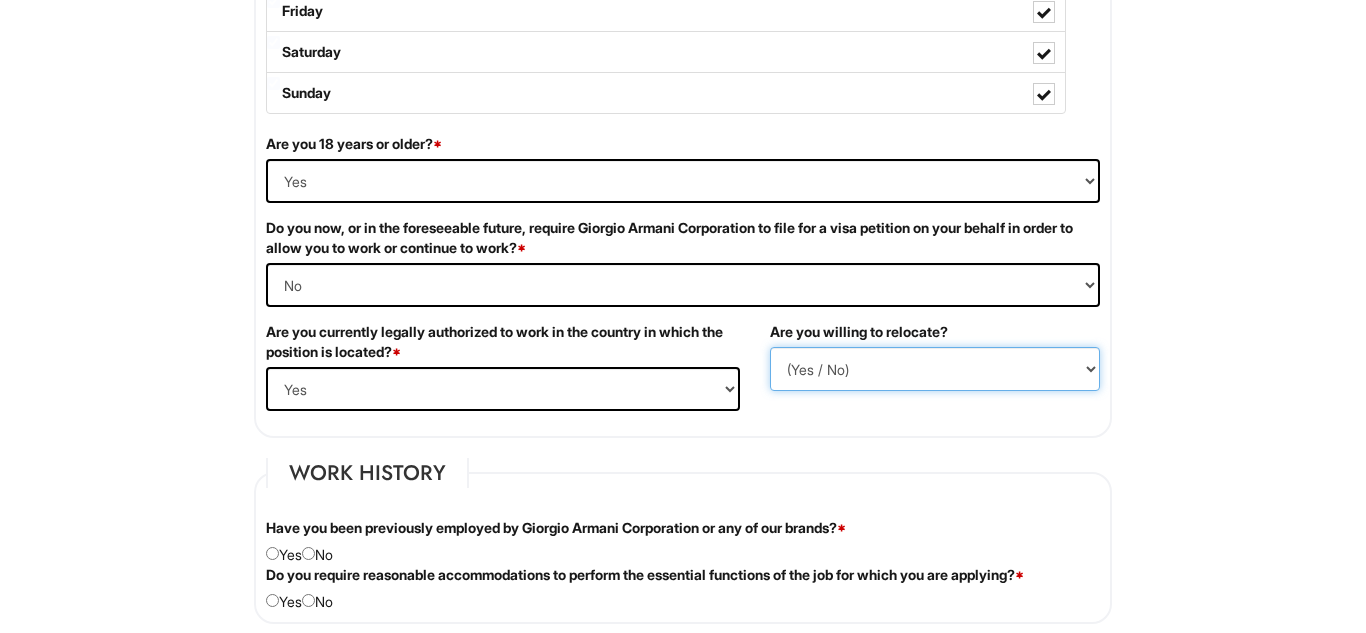 click on "(Yes / No) No Yes" at bounding box center [935, 369] 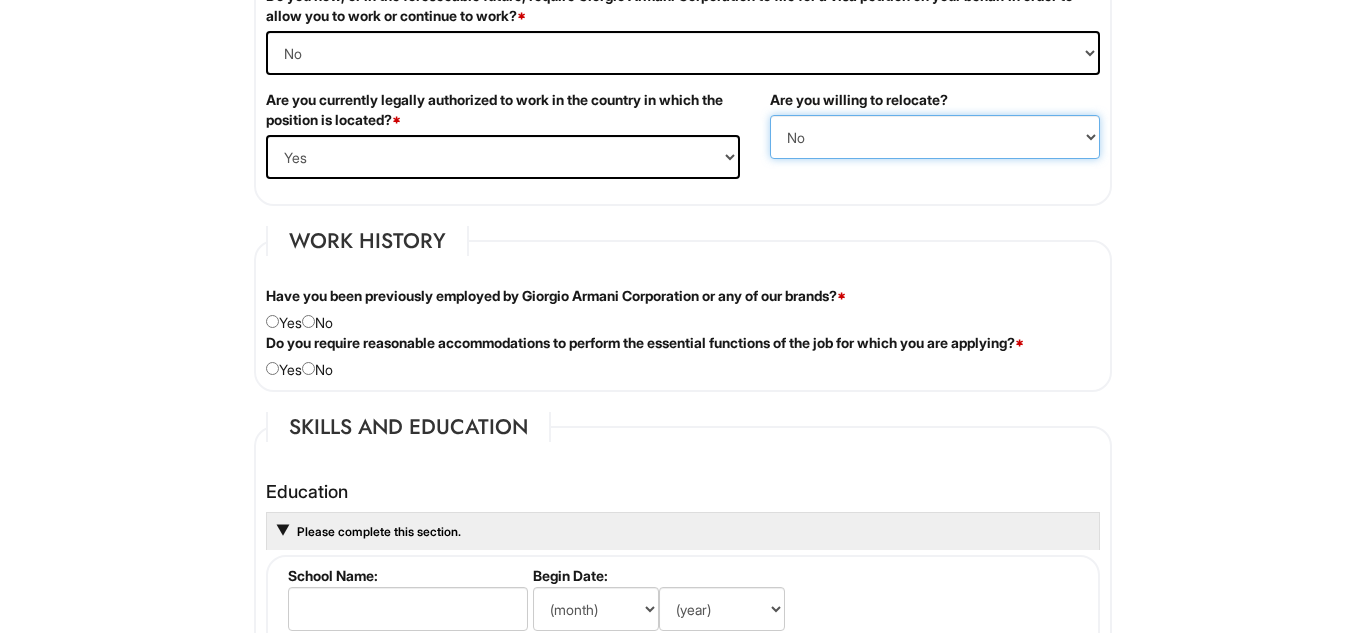 scroll, scrollTop: 1487, scrollLeft: 0, axis: vertical 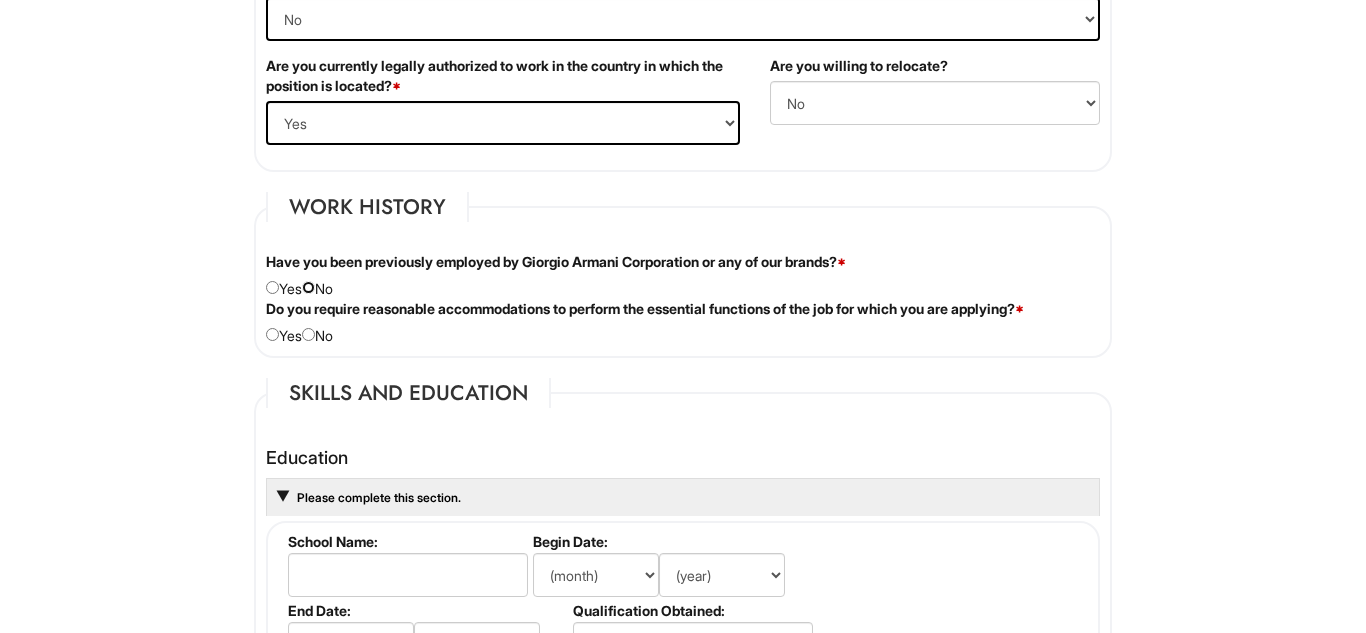 click at bounding box center (308, 287) 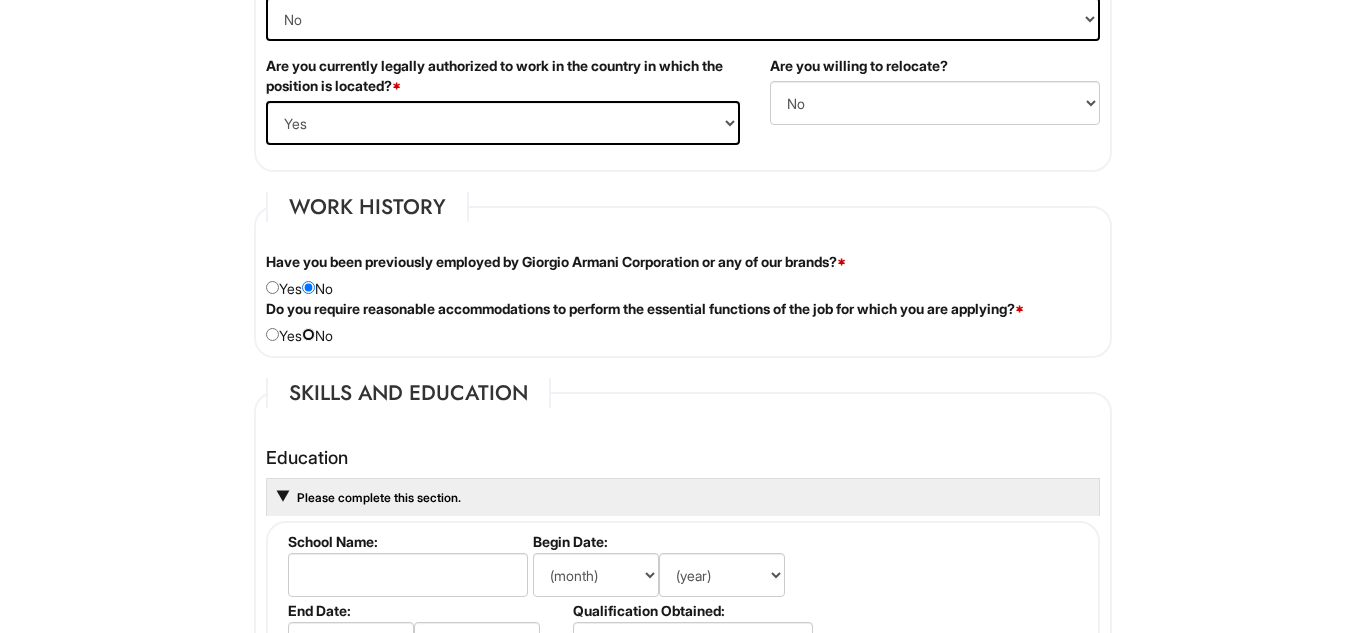 click at bounding box center [308, 334] 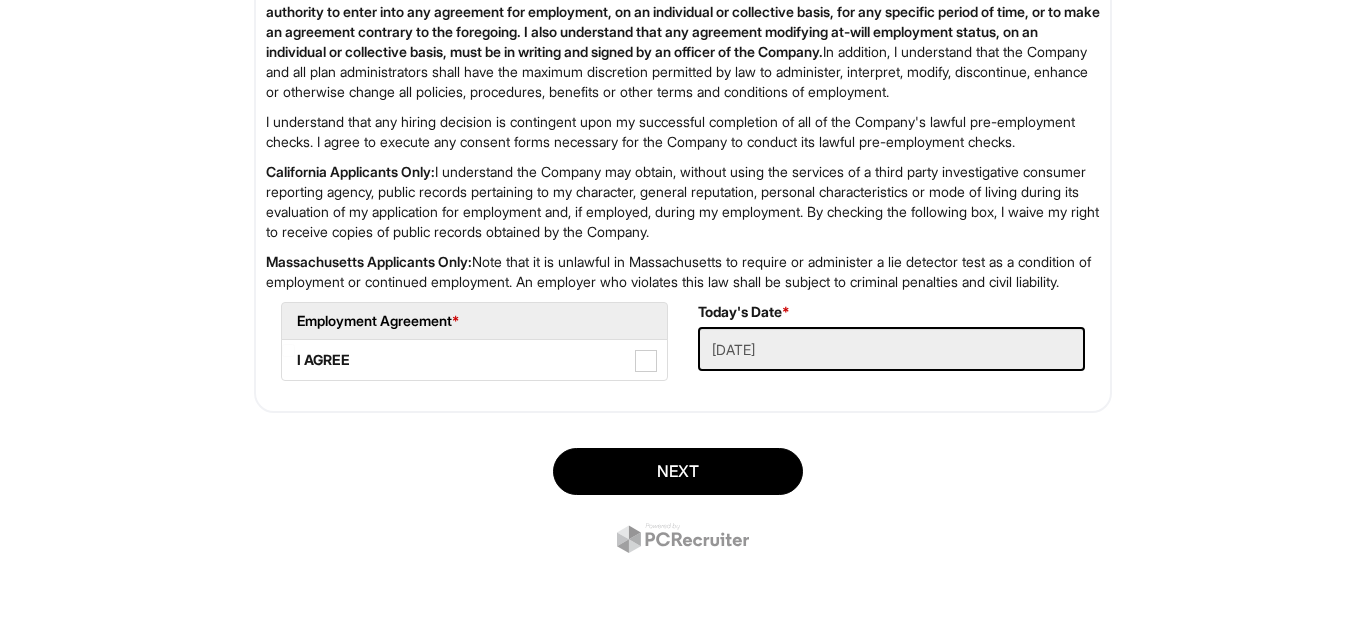 scroll, scrollTop: 3287, scrollLeft: 0, axis: vertical 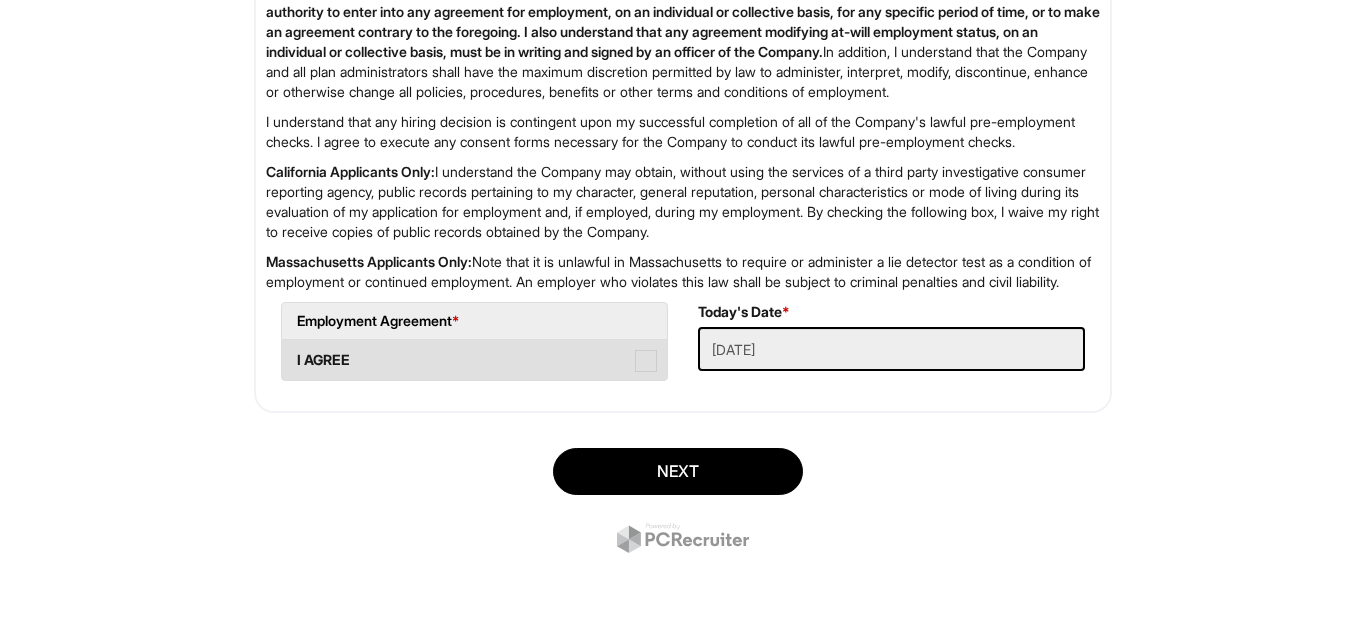 click at bounding box center [646, 361] 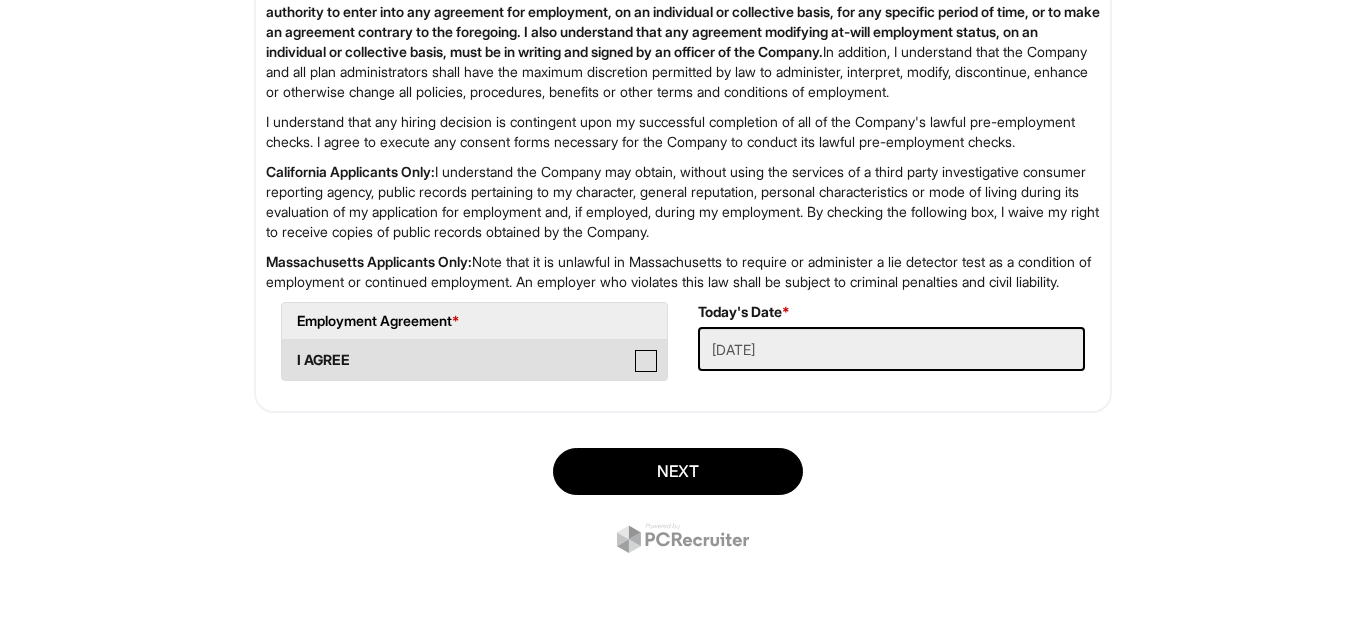 click on "I AGREE" at bounding box center [288, 350] 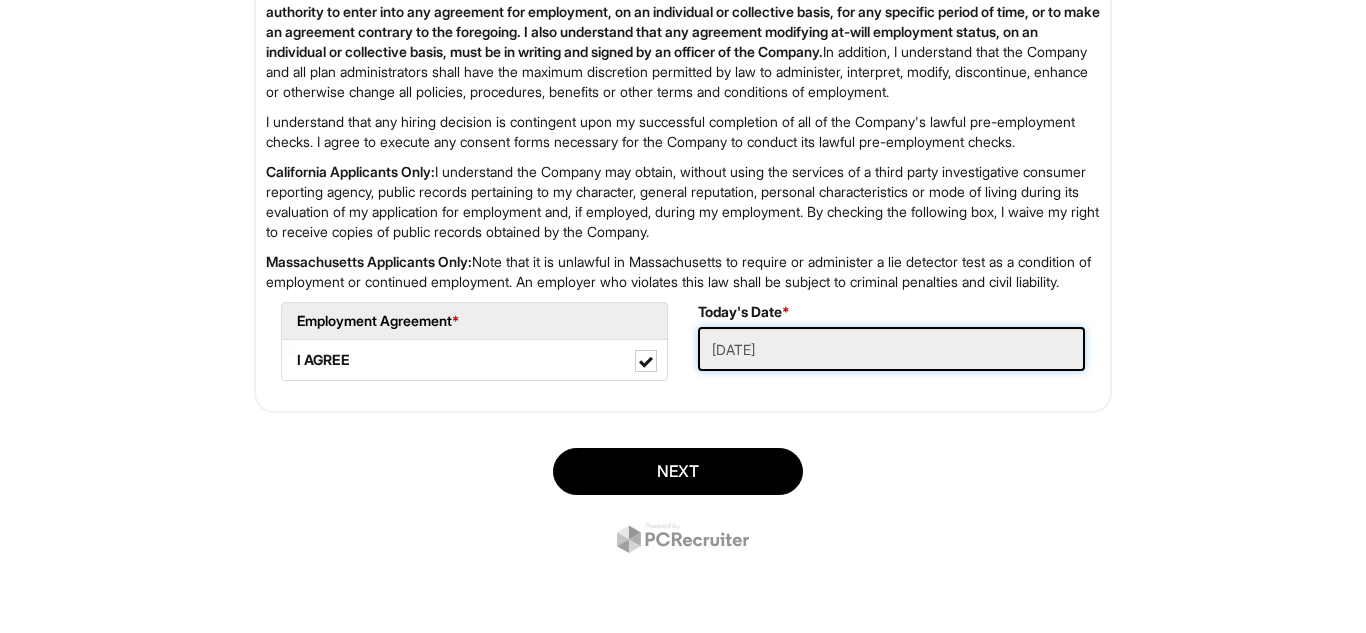 click on "[DATE]" at bounding box center [891, 349] 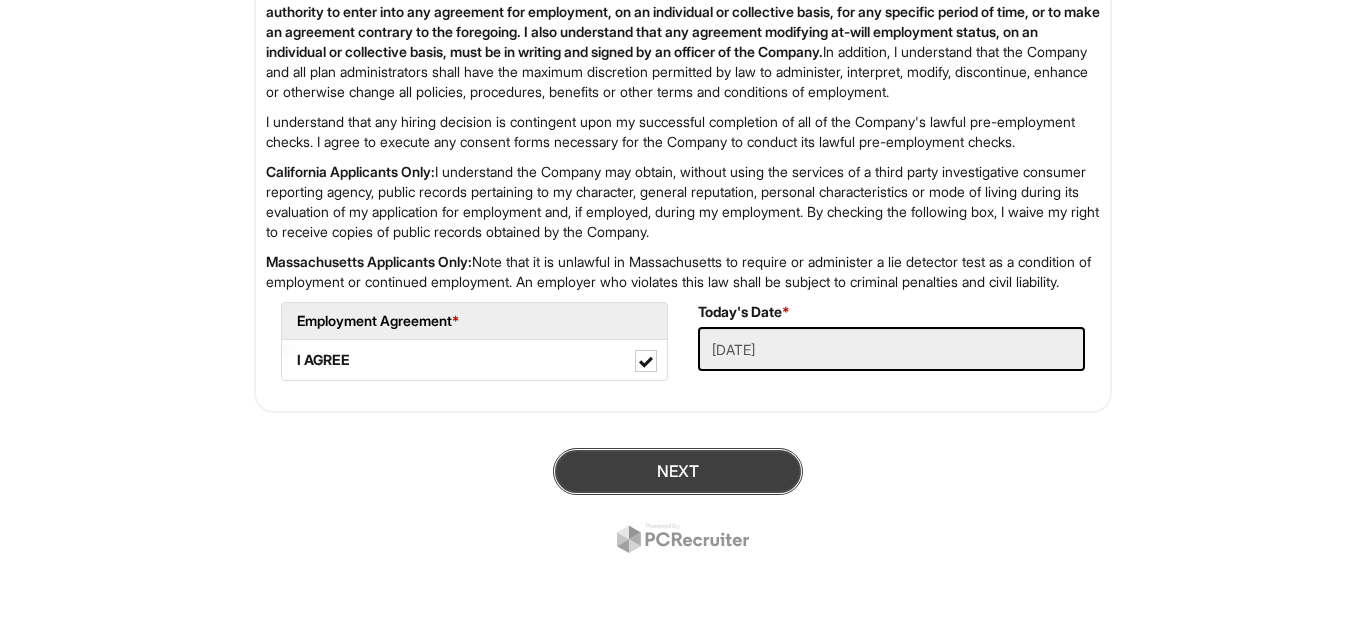 click on "Next" at bounding box center [678, 471] 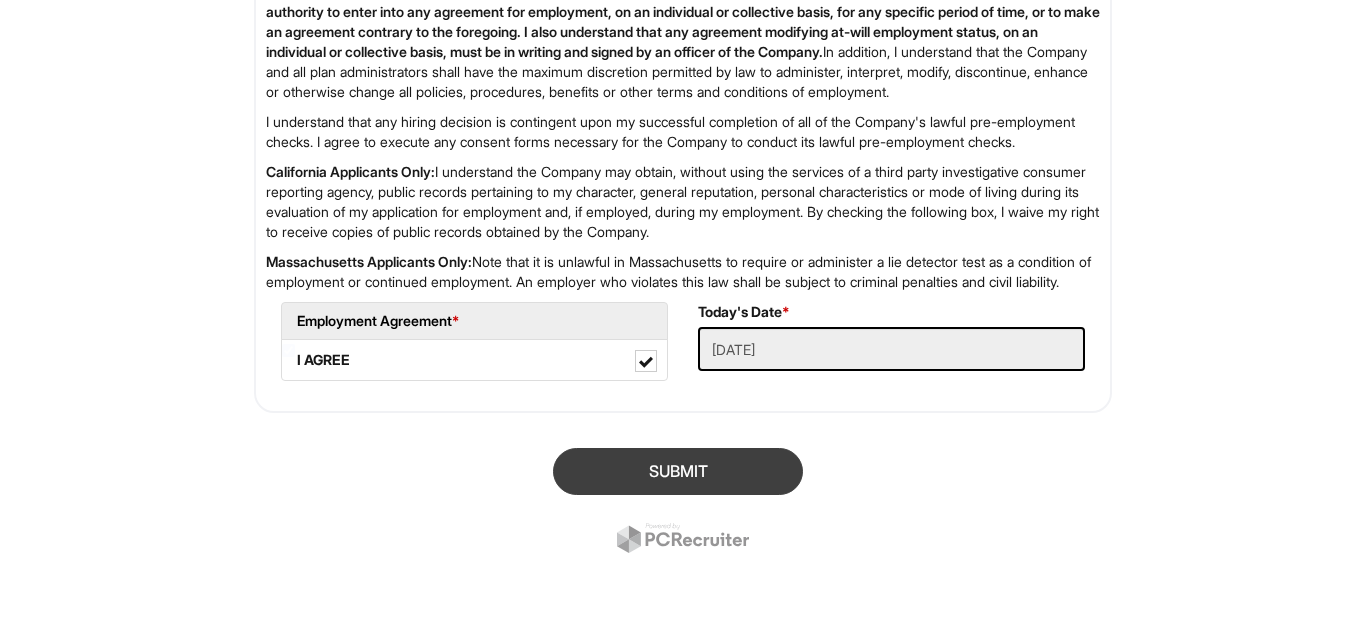 scroll, scrollTop: 3394, scrollLeft: 0, axis: vertical 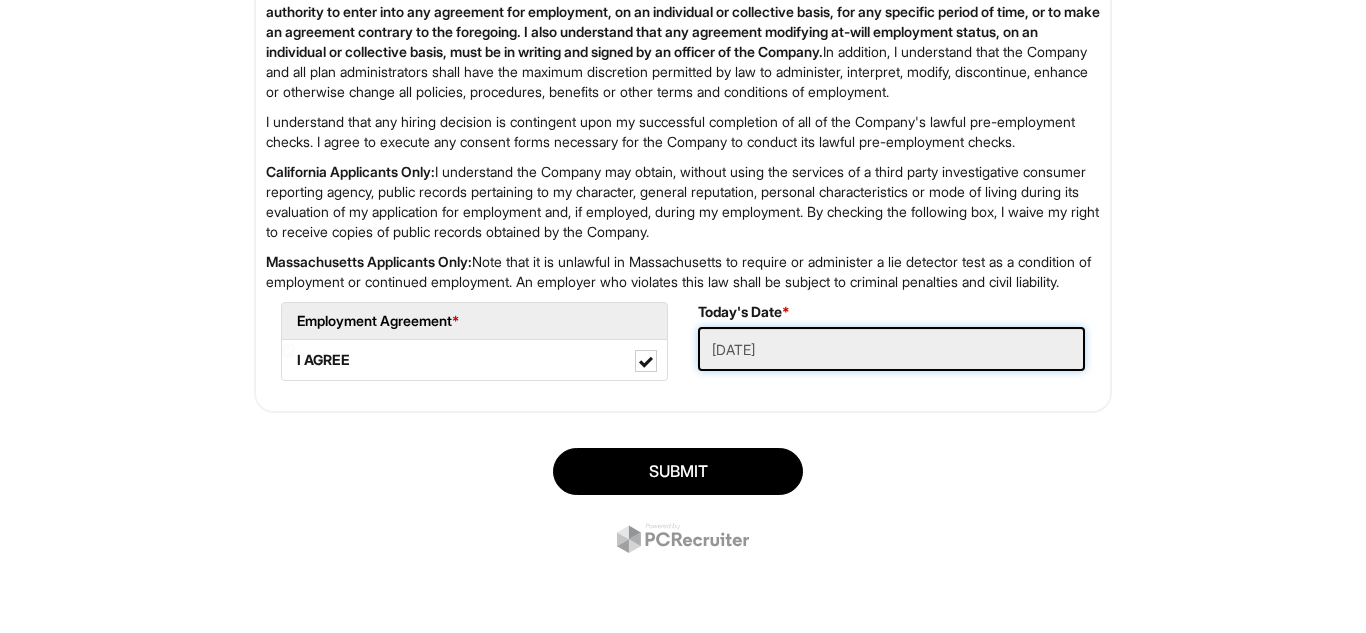 click on "[DATE]" at bounding box center [891, 349] 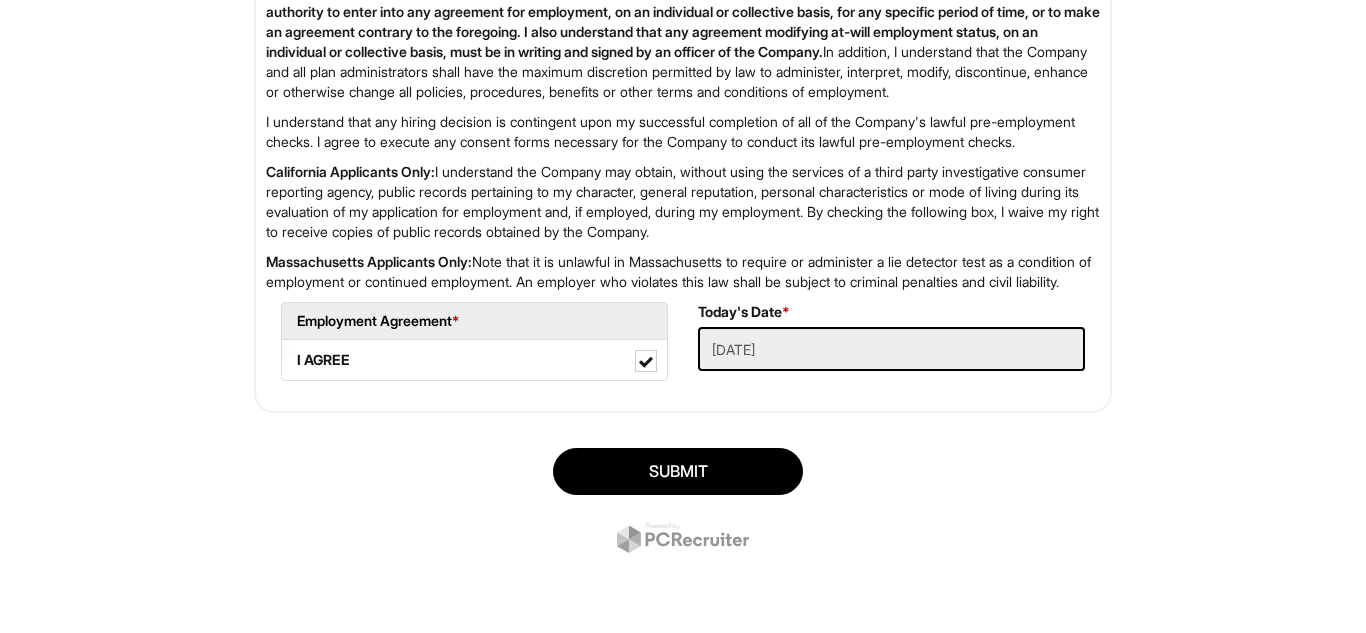 click on "Stock Associate, Giorgio Armani PLEASE COMPLETE ALL REQUIRED FIELDS
We are an Equal Opportunity Employer. All persons shall have the opportunity to be considered for employment without regard to their race, color, creed, religion, national origin, ancestry, citizenship status, age, disability, gender, sex, sexual orientation, veteran status, genetic information or any other characteristic protected by applicable federal, state or local laws. We will endeavor to make a reasonable accommodation to the known physical or mental limitations of a qualified applicant with a disability unless the accommodation would impose an undue hardship on the operation of our business. If you believe you require such assistance to complete this form or to participate in an interview, please let us know.
Personal Information
Last Name  *   [LAST]
First Name  *   [FIRST]
Middle Name
E-mail Address  *   [EMAIL]
Phone  *   [PHONE]
LinkedIn URL" at bounding box center [683, -1341] 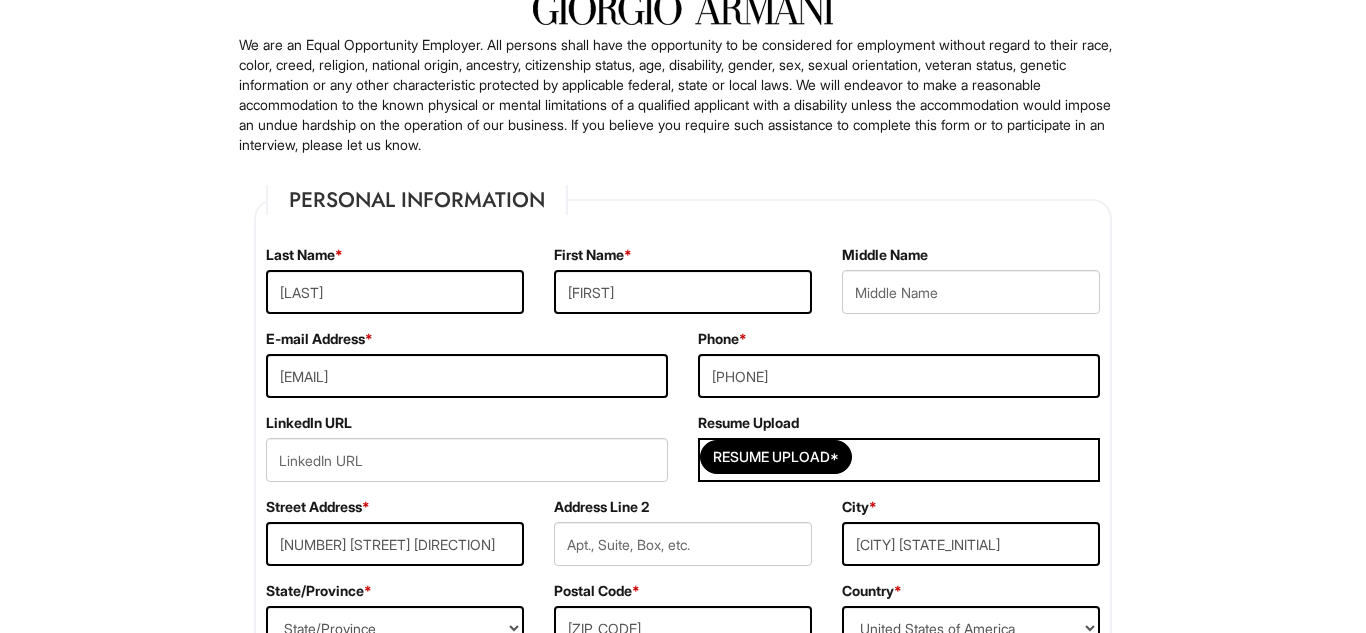 scroll, scrollTop: 184, scrollLeft: 0, axis: vertical 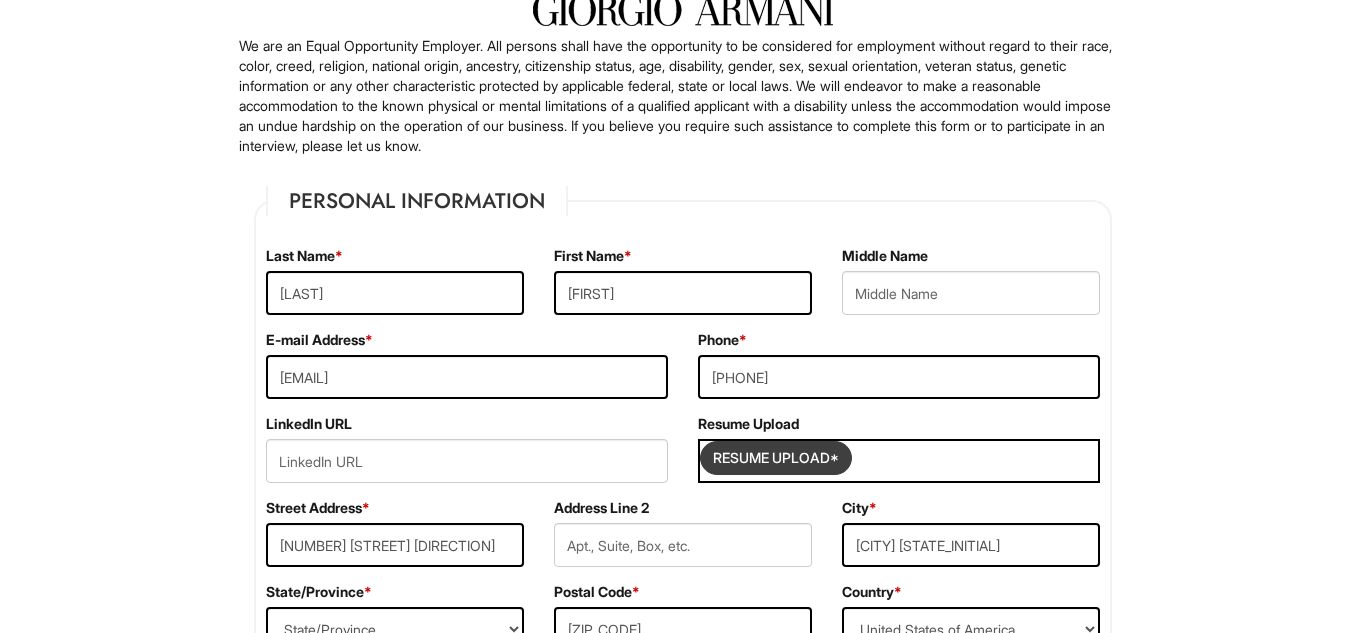 click at bounding box center (776, 458) 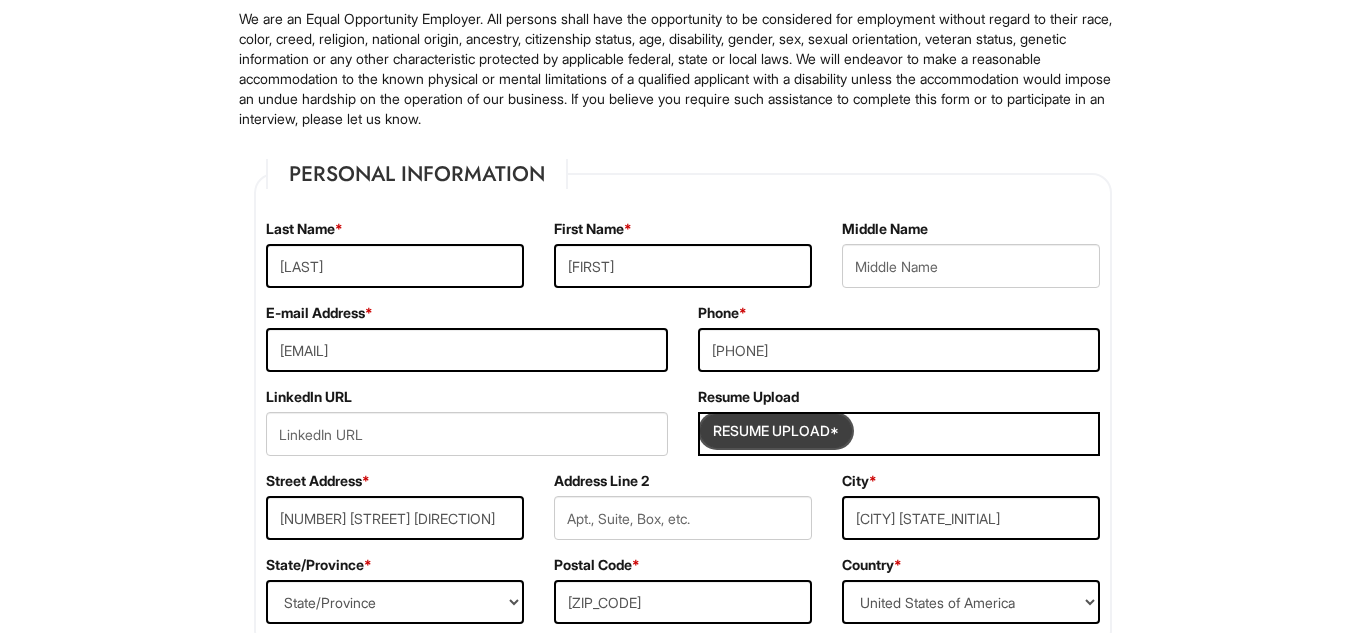 scroll, scrollTop: 219, scrollLeft: 0, axis: vertical 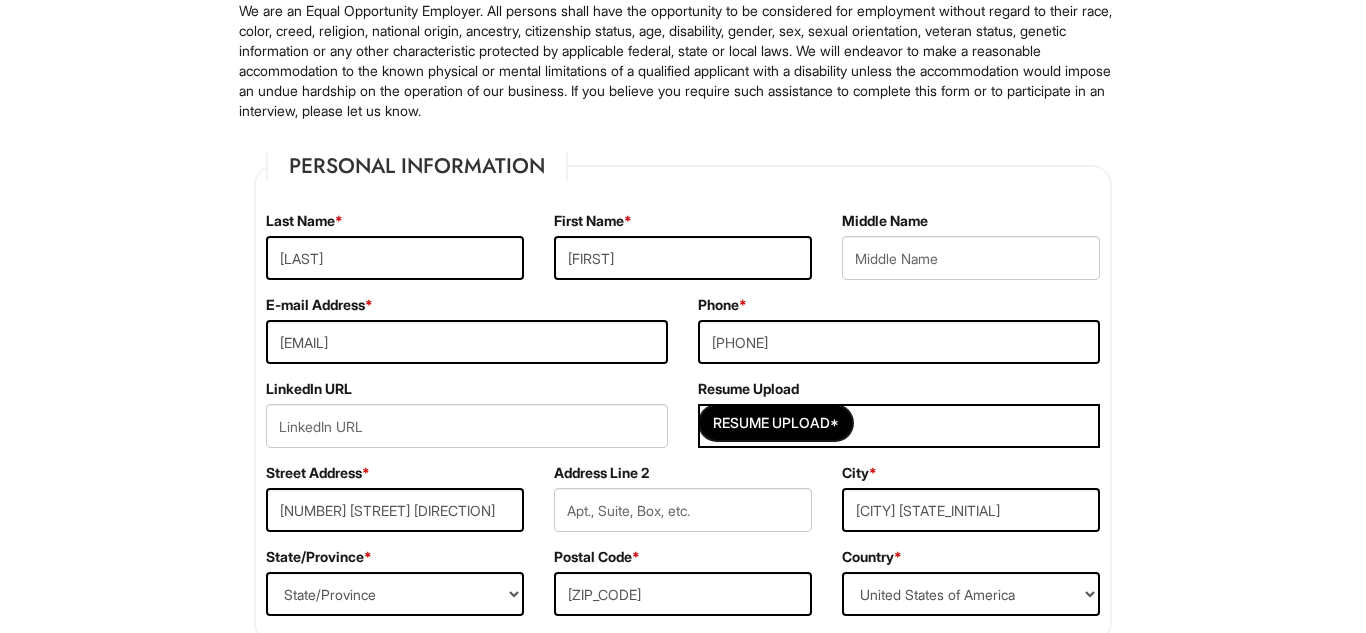 click on "Resume Upload*" at bounding box center (899, 426) 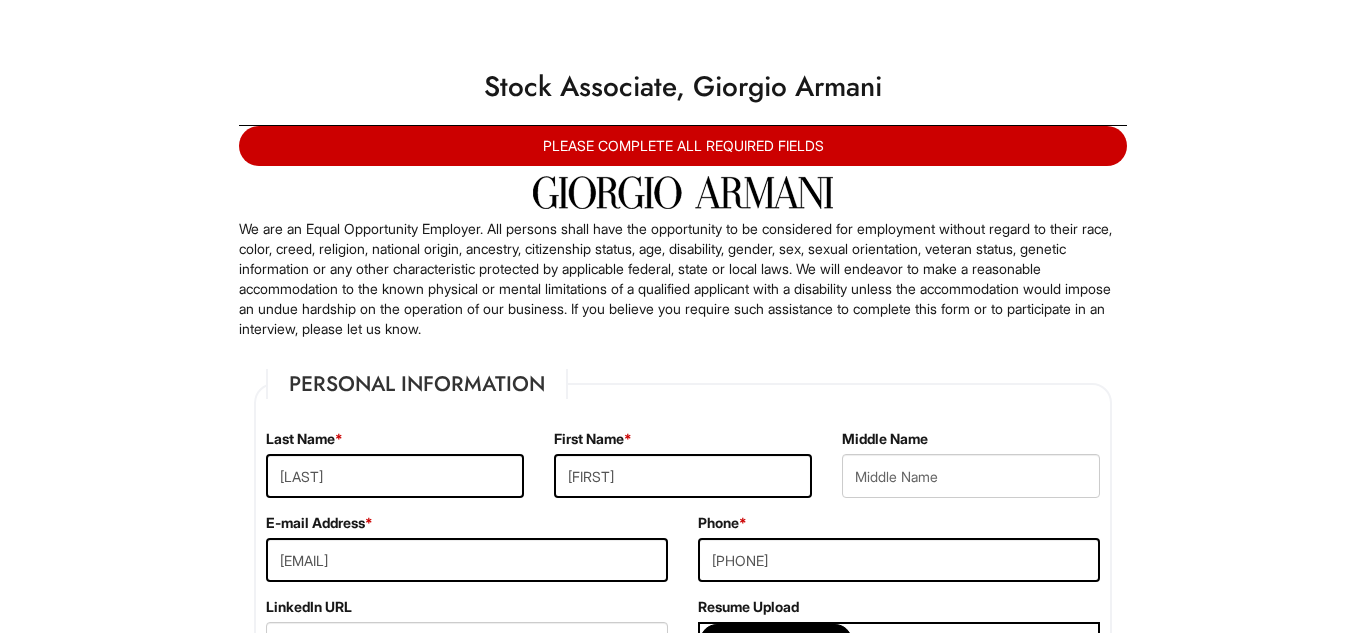 scroll, scrollTop: 0, scrollLeft: 0, axis: both 